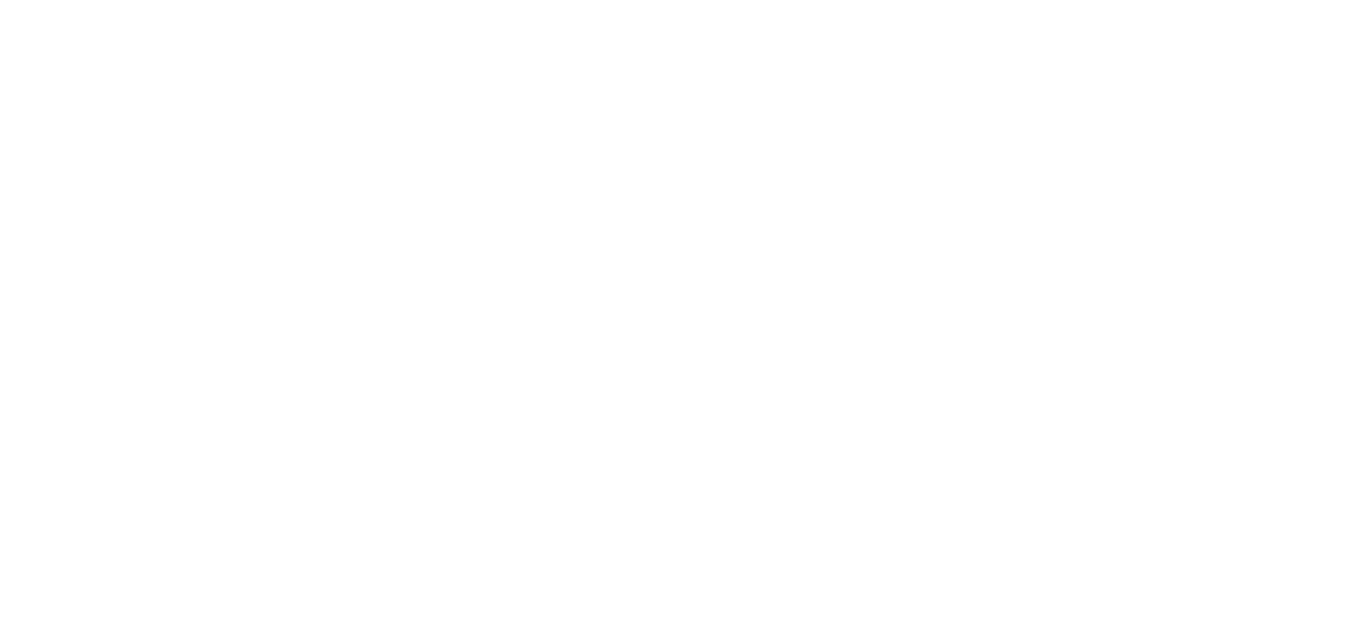 scroll, scrollTop: 0, scrollLeft: 0, axis: both 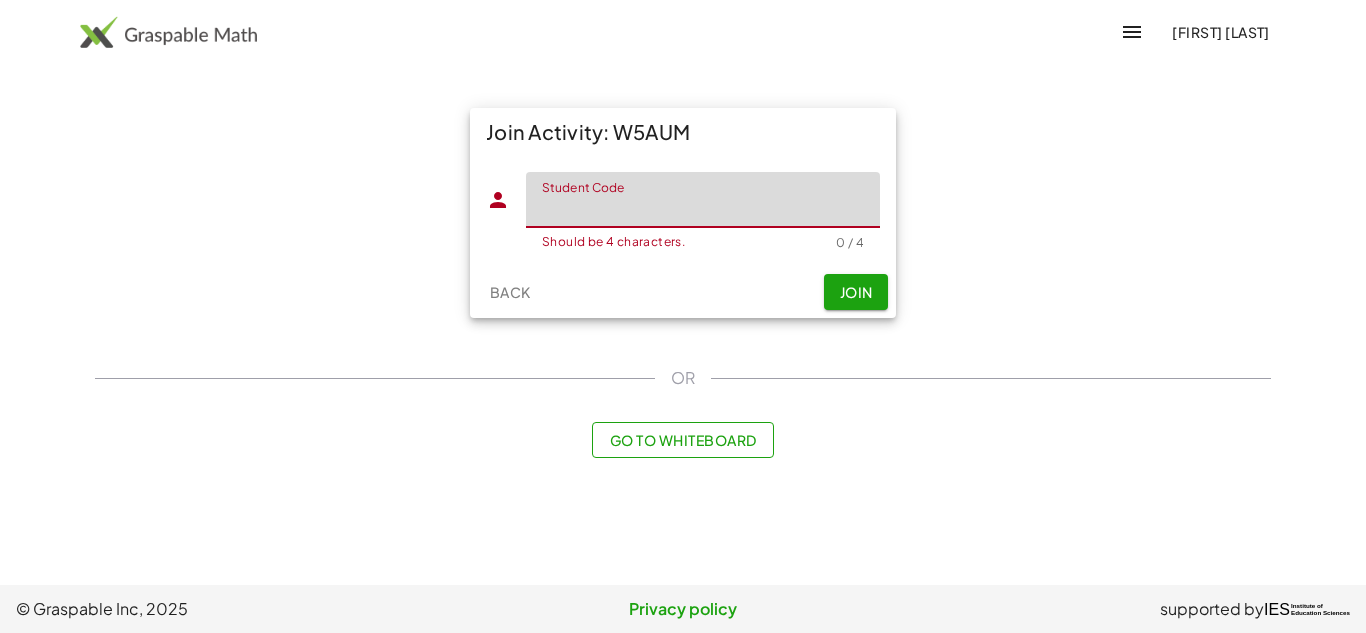 paste on "****" 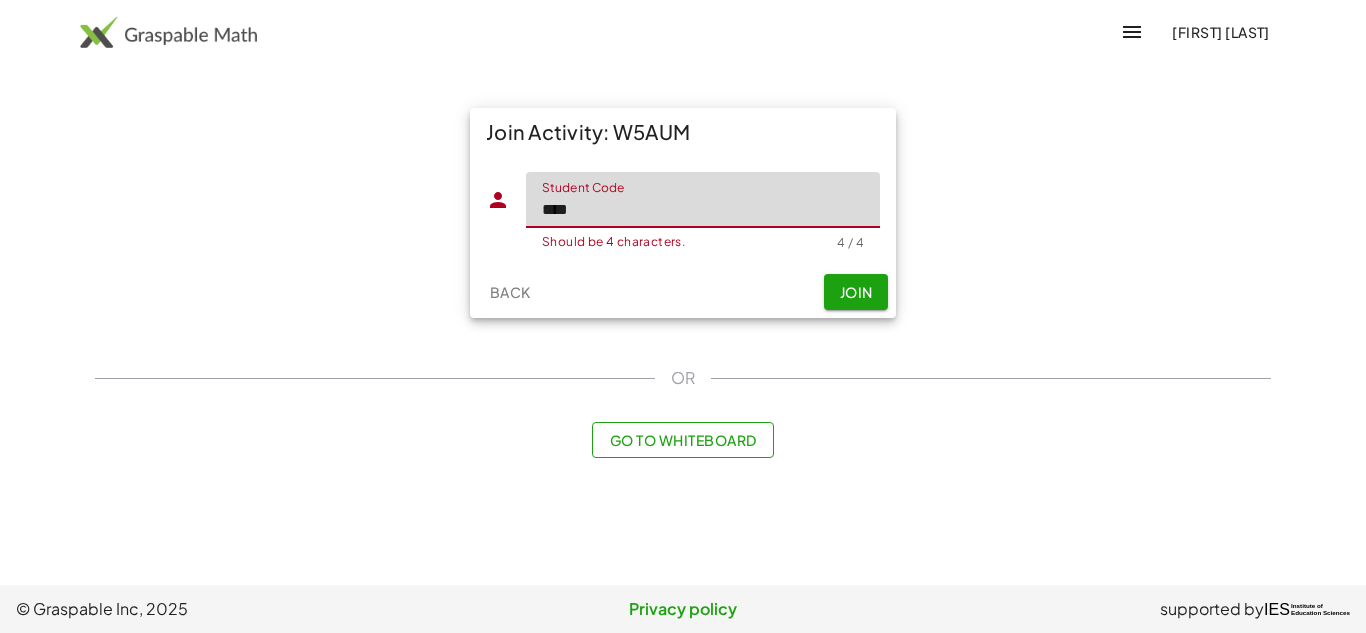 type on "****" 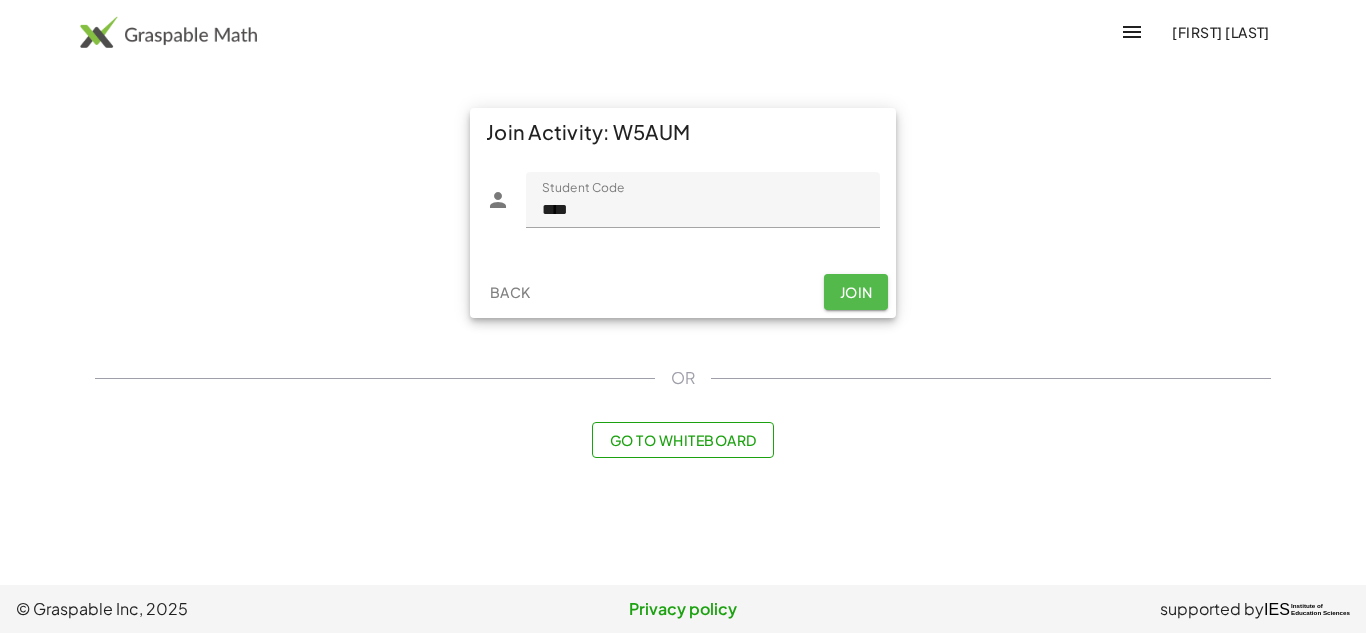 click on "Join" 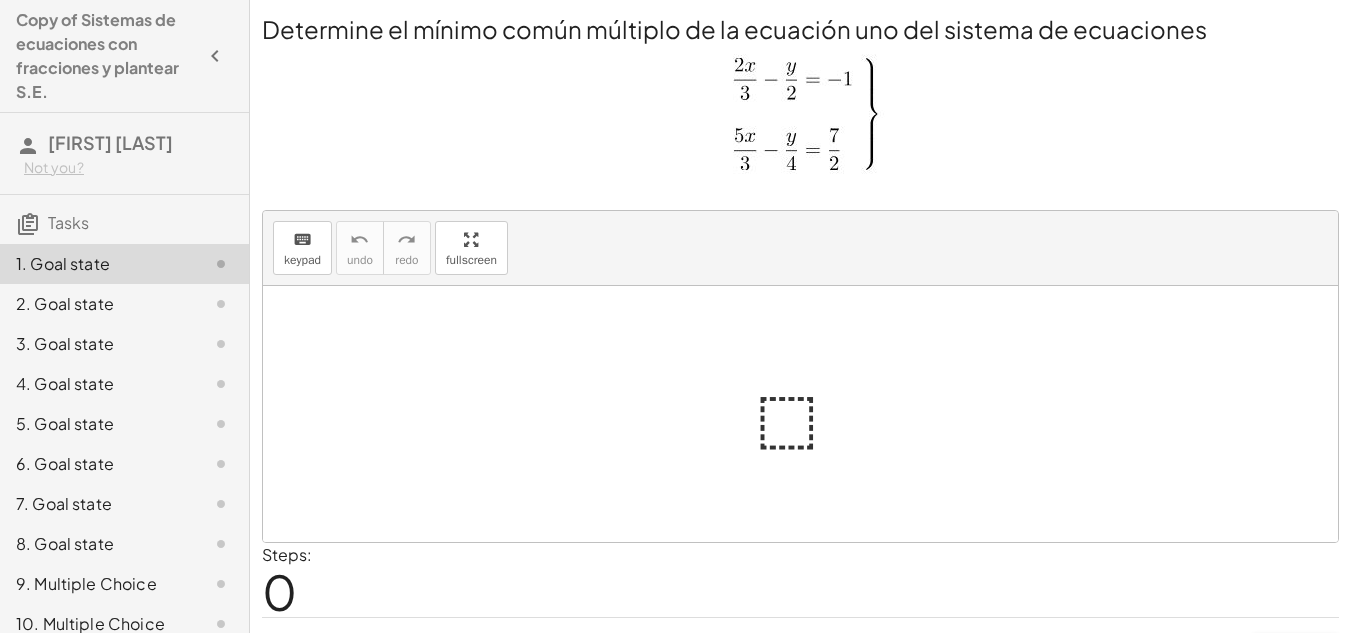 click at bounding box center (808, 414) 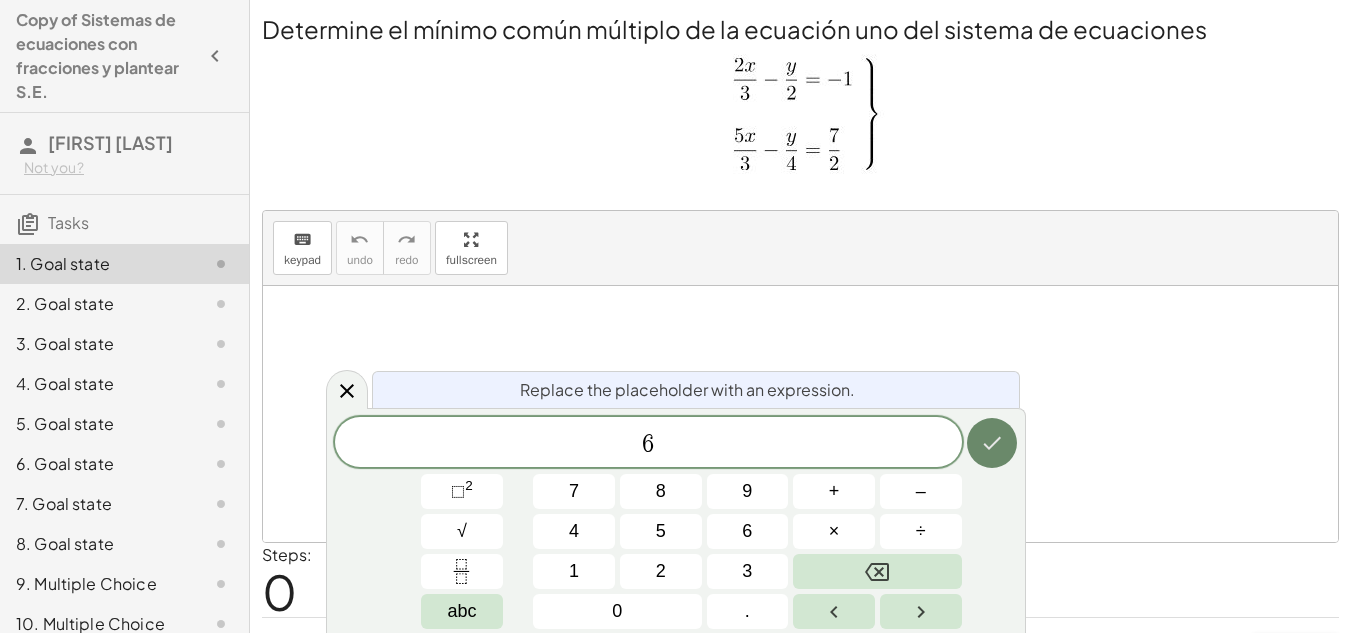 click 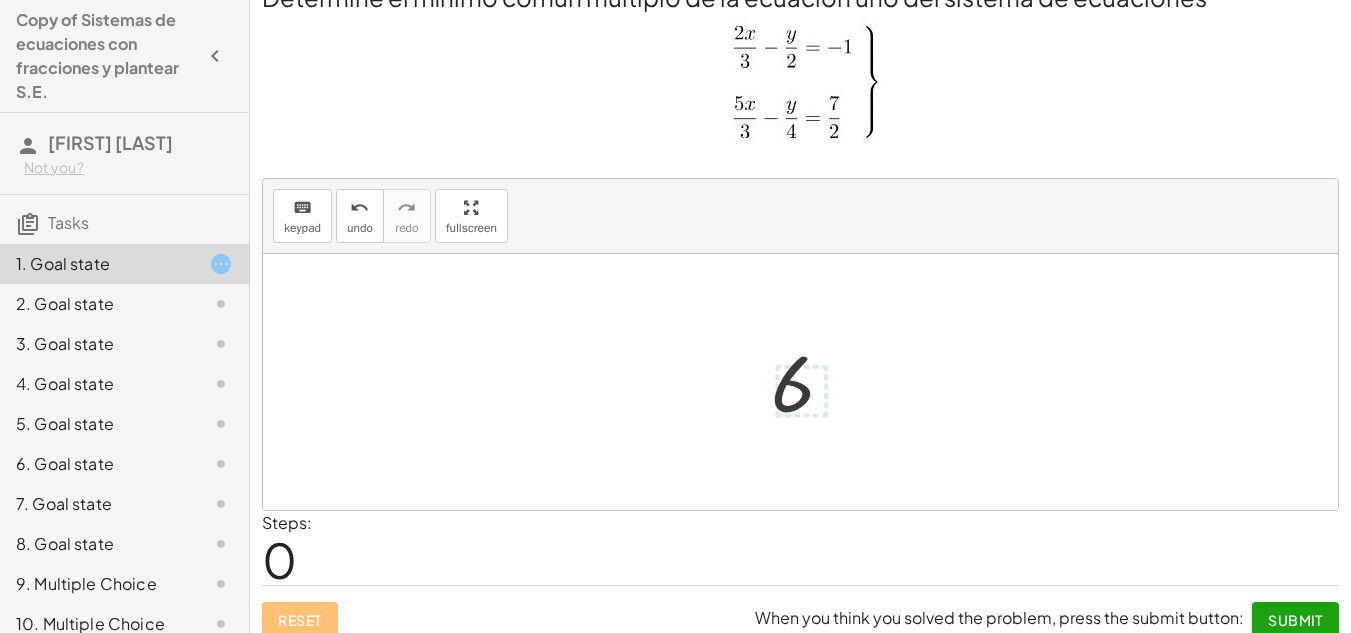 scroll, scrollTop: 49, scrollLeft: 0, axis: vertical 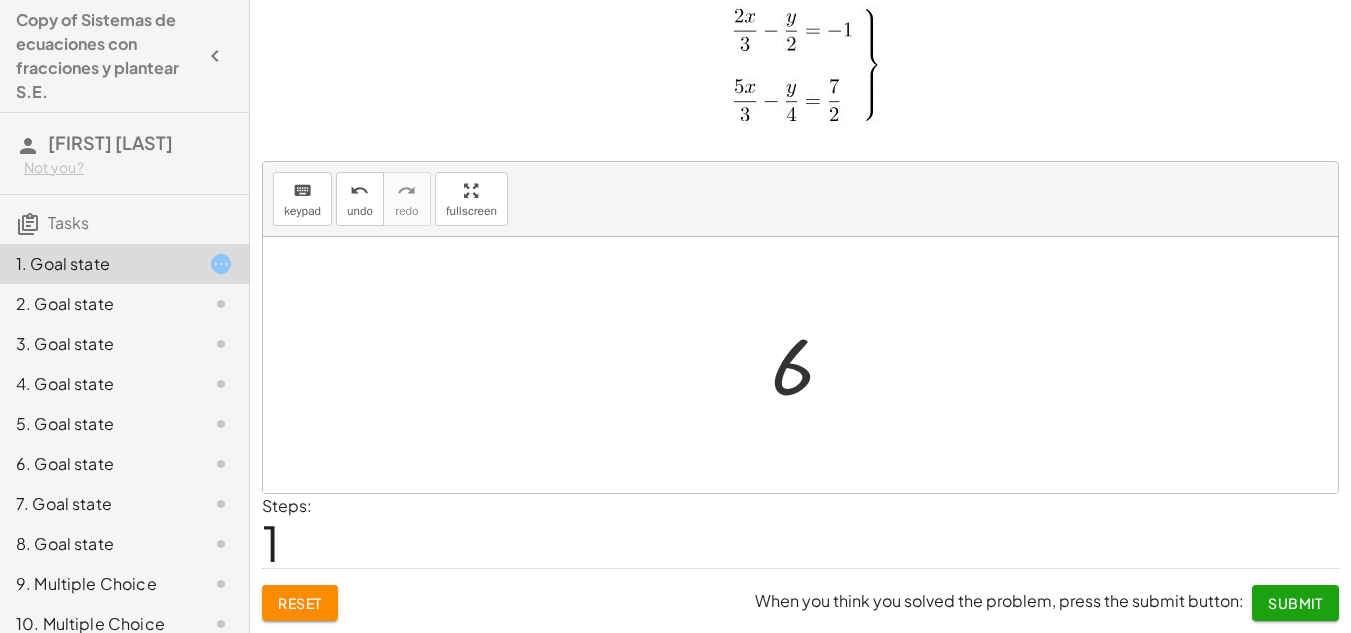 click on "Submit" 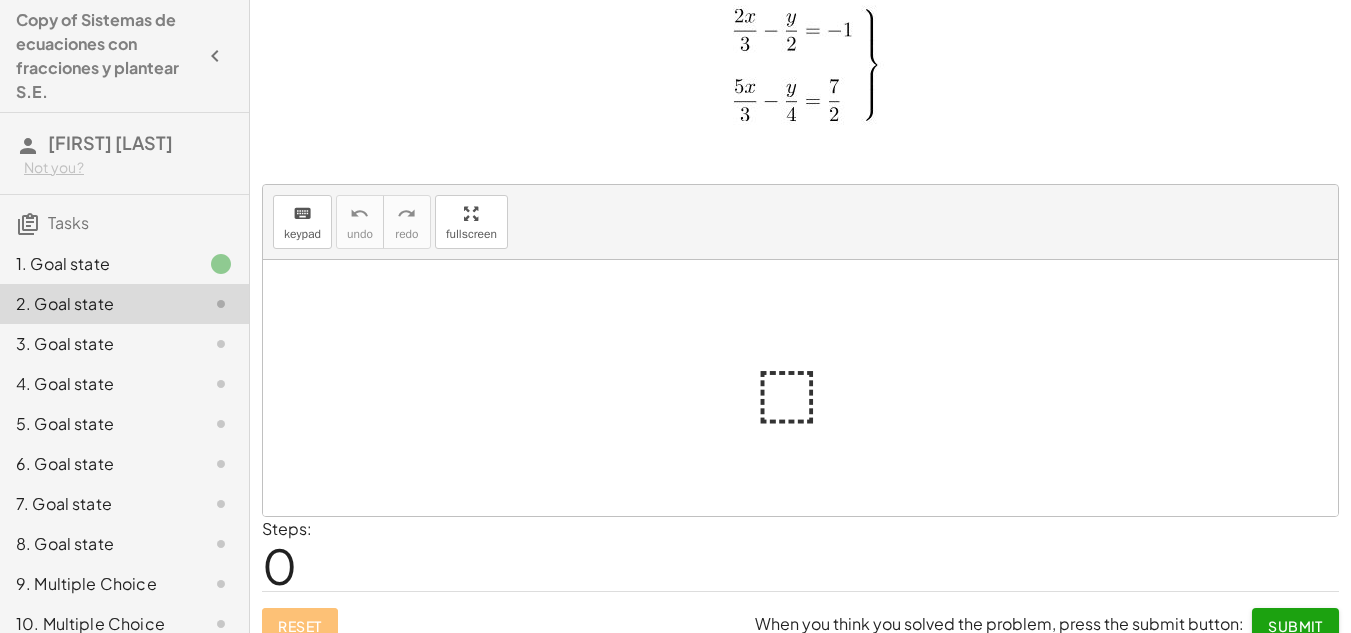 click at bounding box center [808, 388] 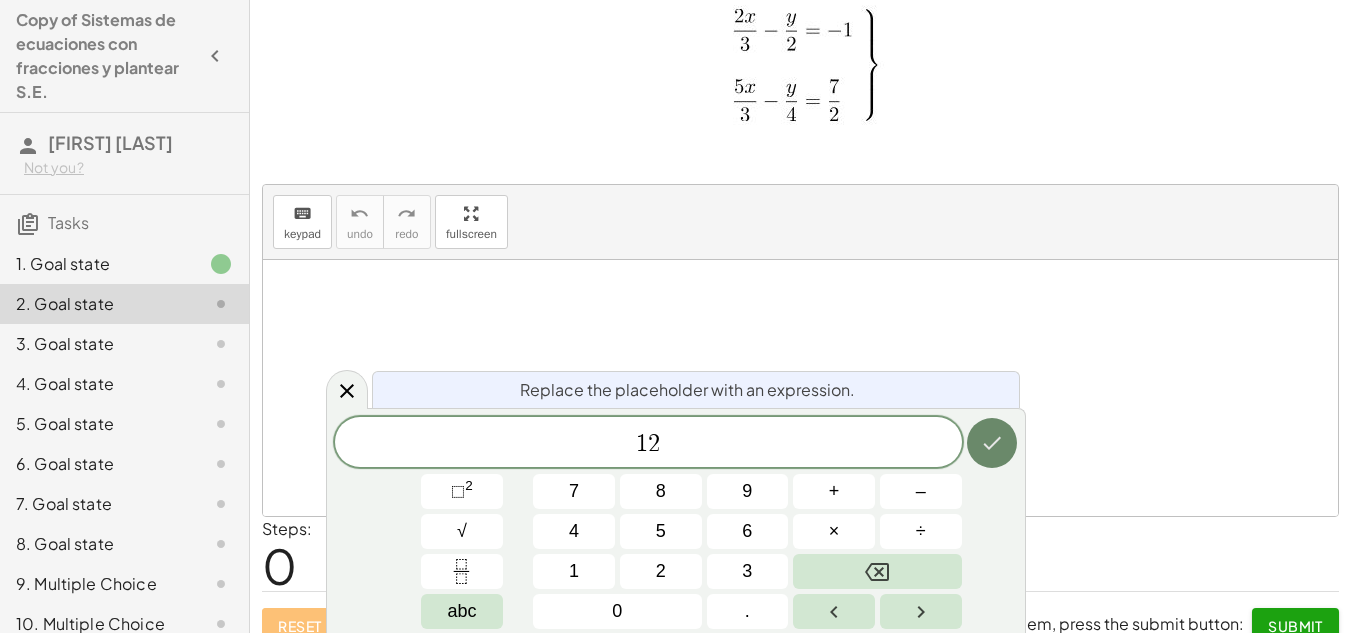 click 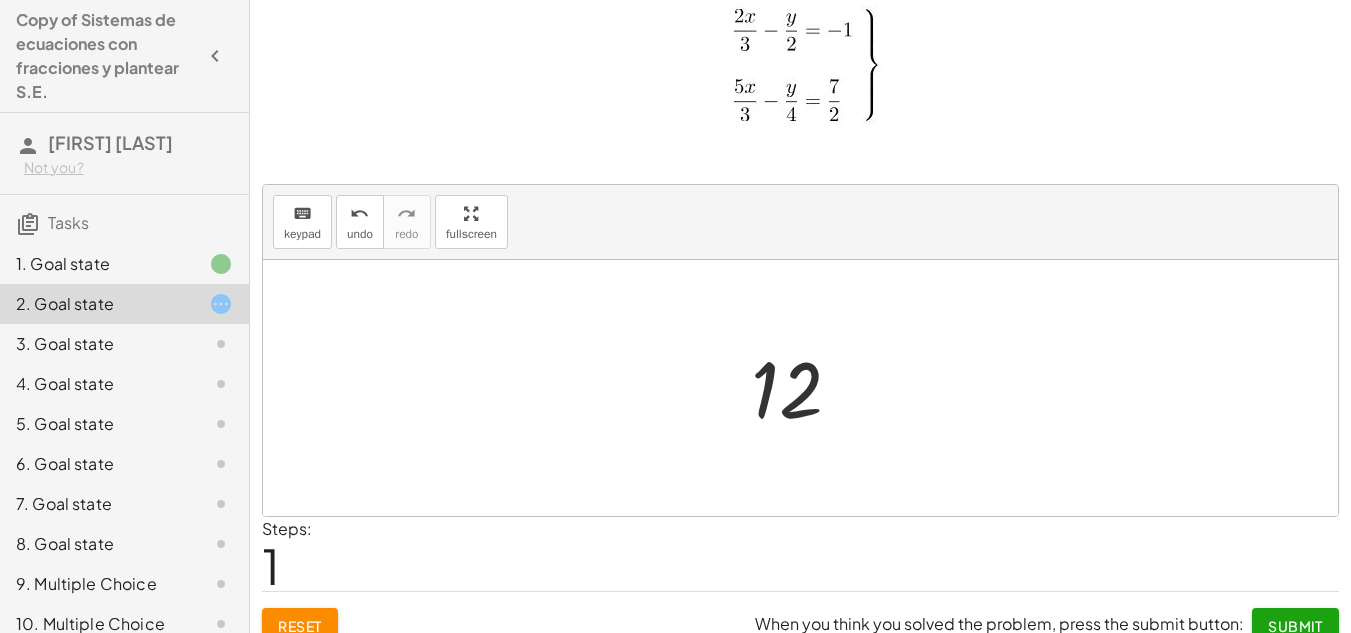 scroll, scrollTop: 72, scrollLeft: 0, axis: vertical 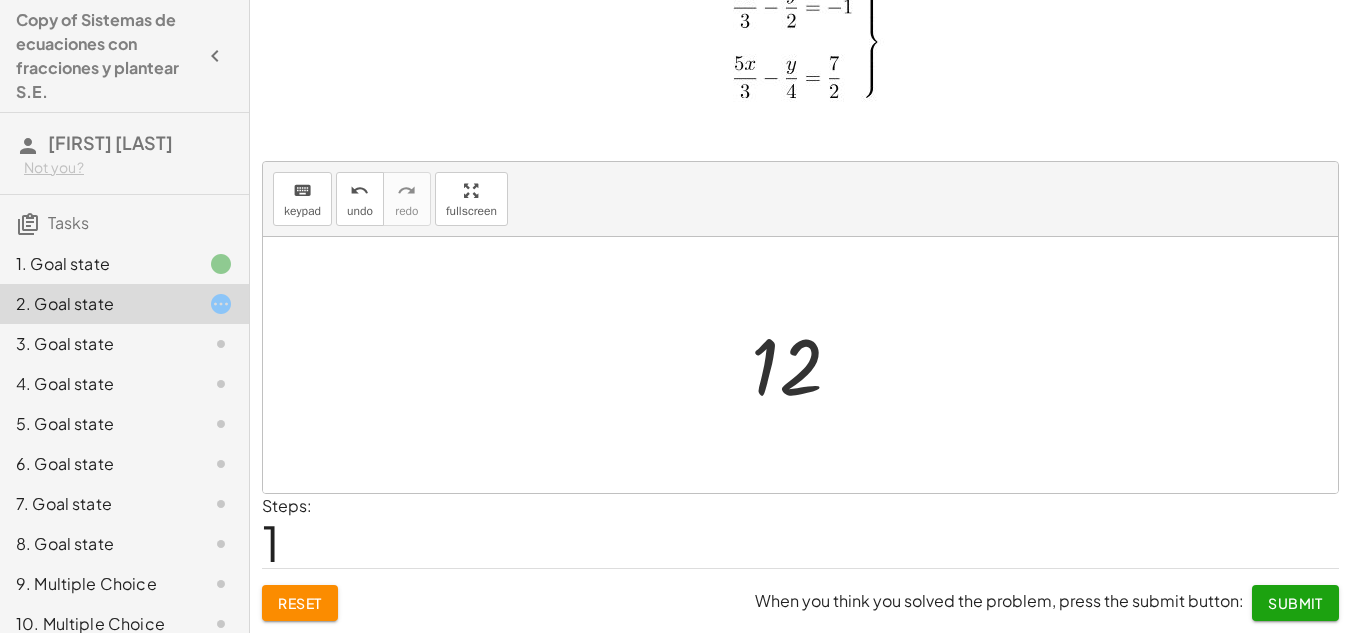 click on "Submit" 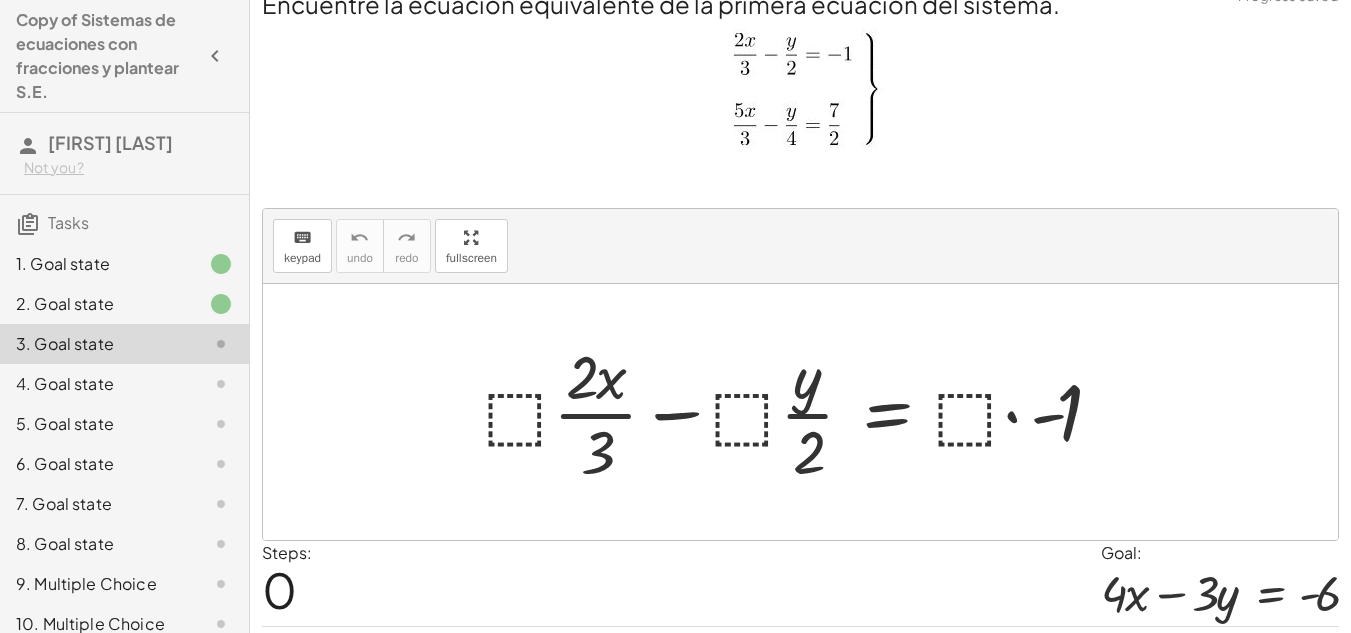 scroll, scrollTop: 0, scrollLeft: 0, axis: both 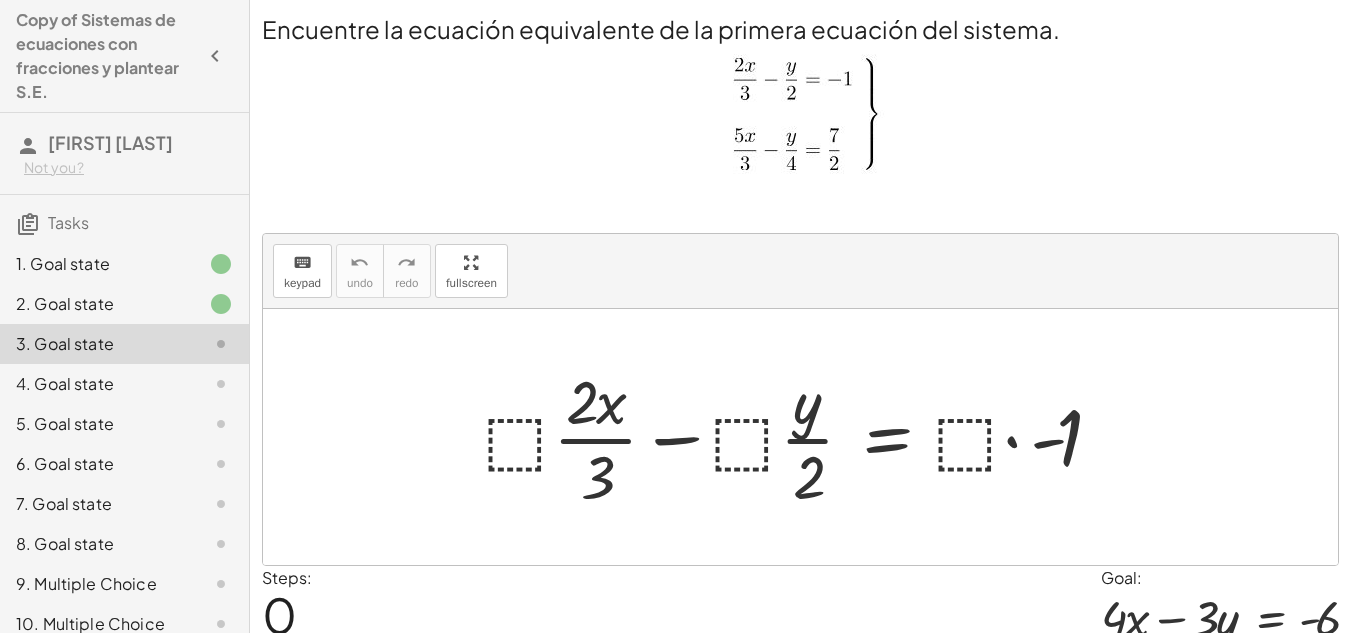 click at bounding box center [807, 437] 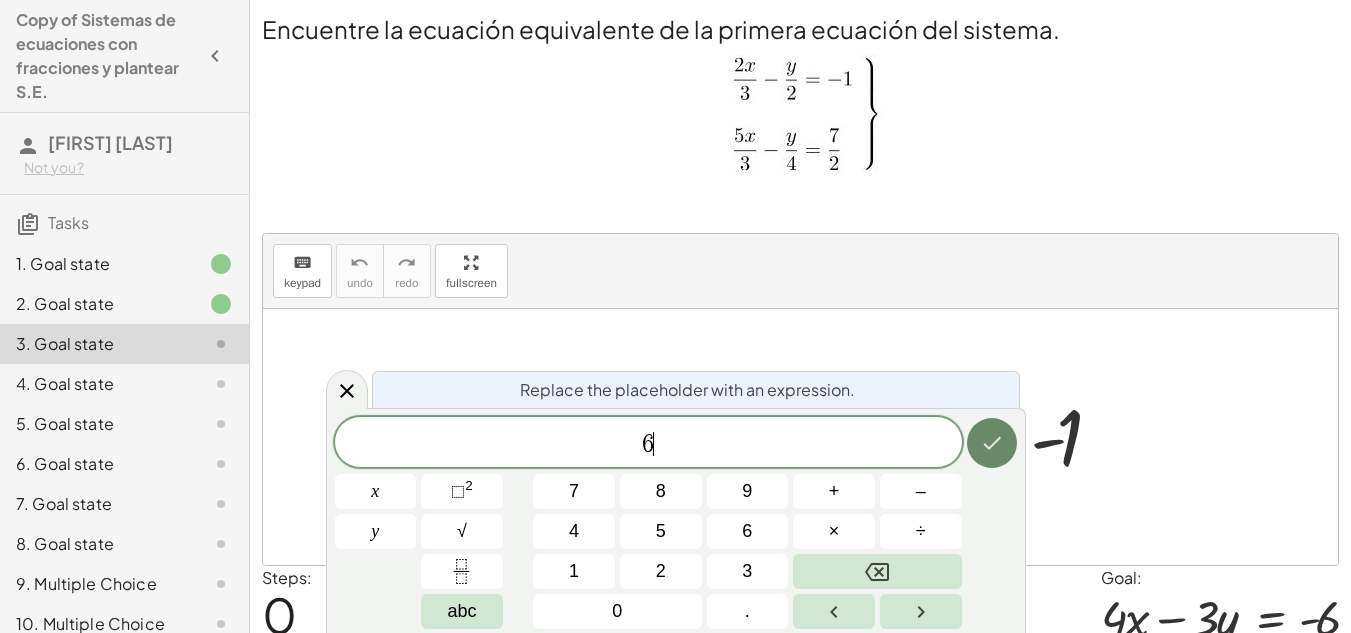 click 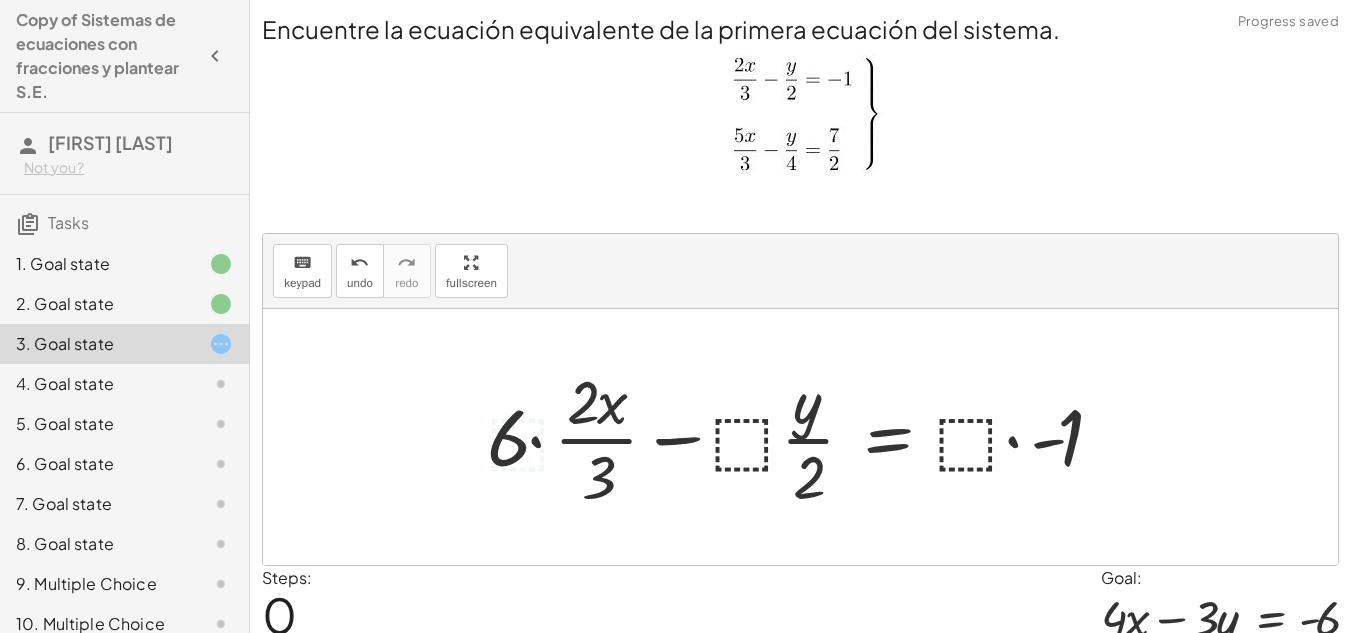 click at bounding box center [809, 437] 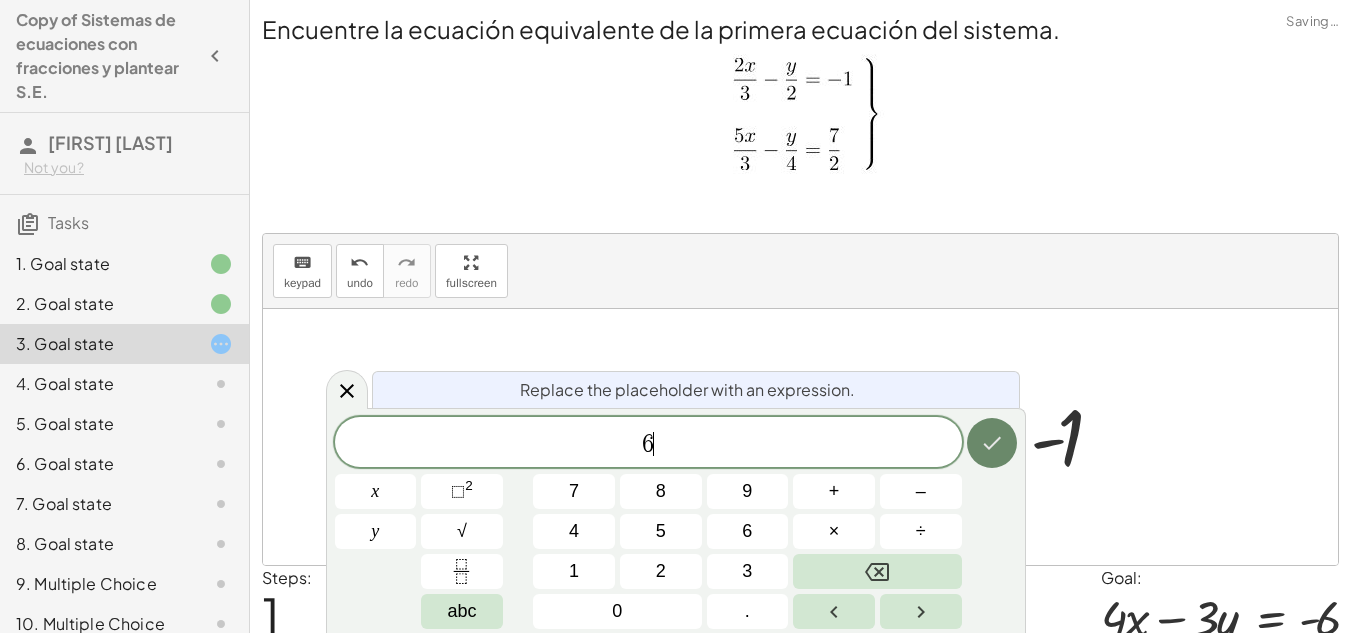 click 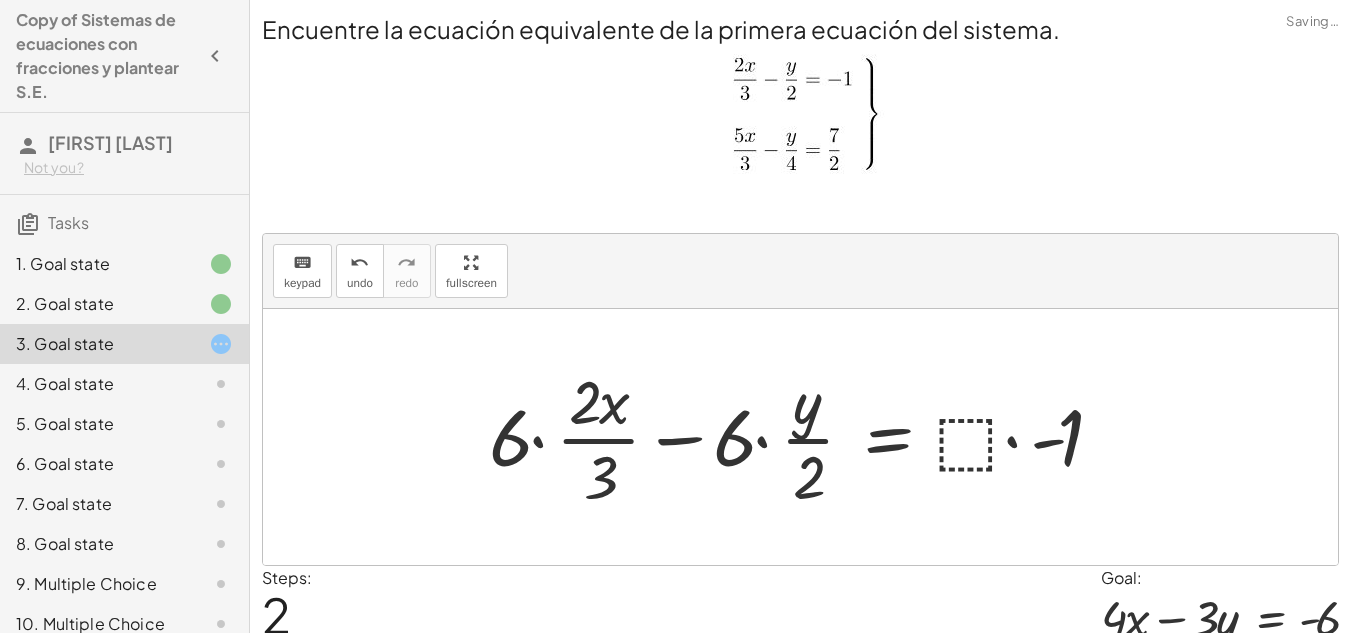 click at bounding box center (810, 437) 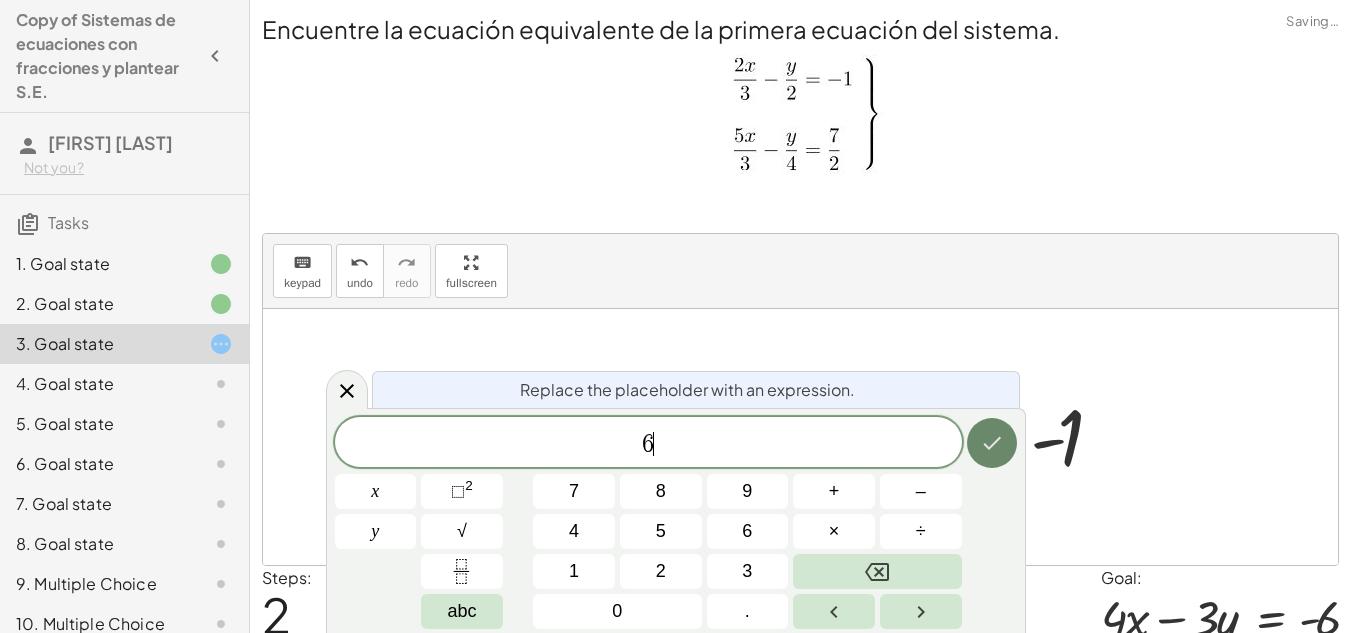 click at bounding box center (992, 443) 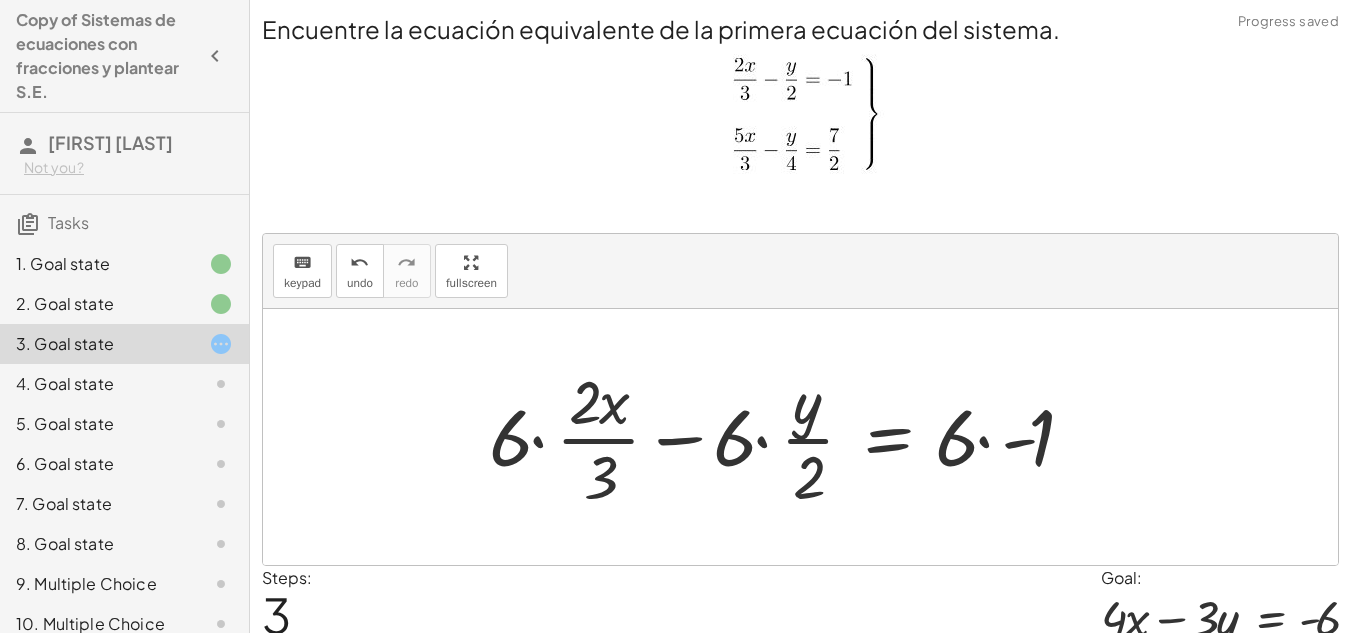 click at bounding box center [796, 437] 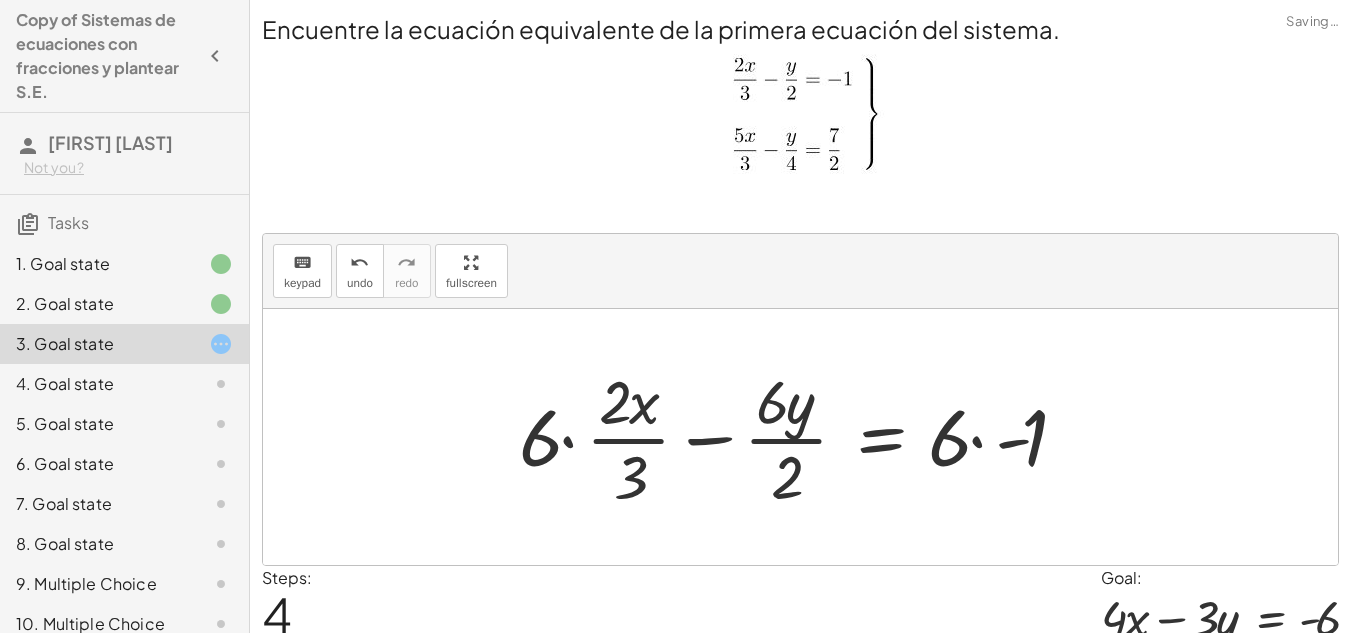 click at bounding box center (807, 437) 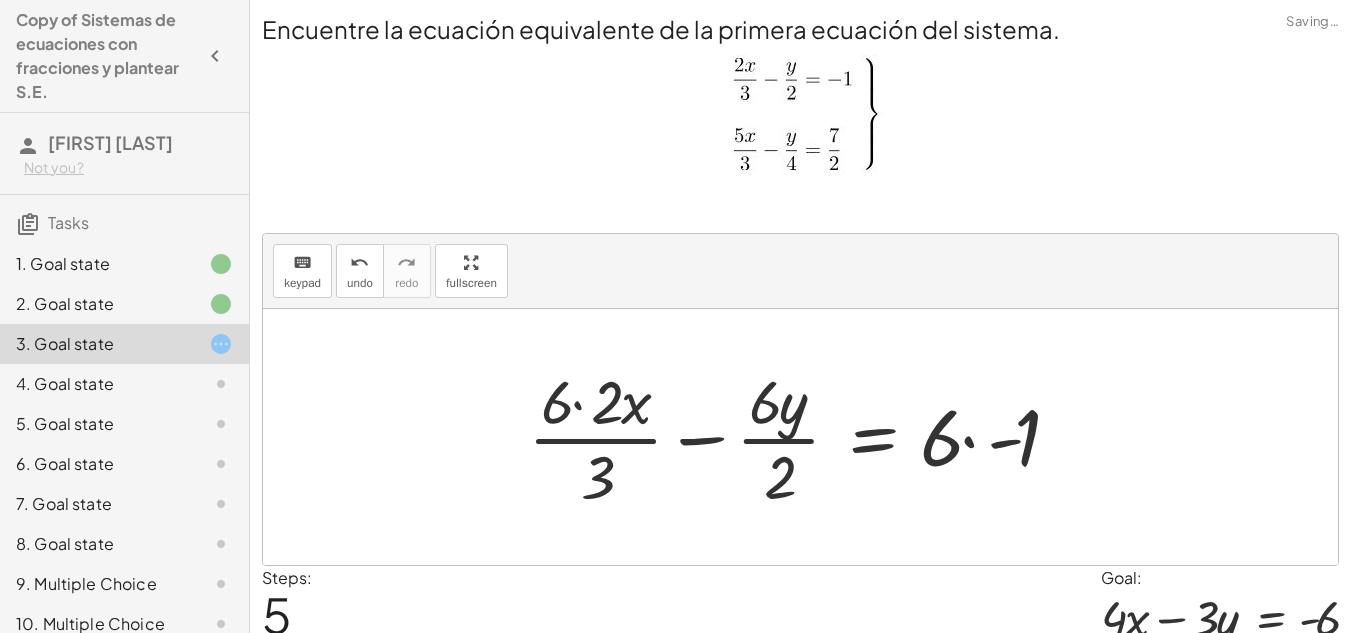 click at bounding box center [808, 437] 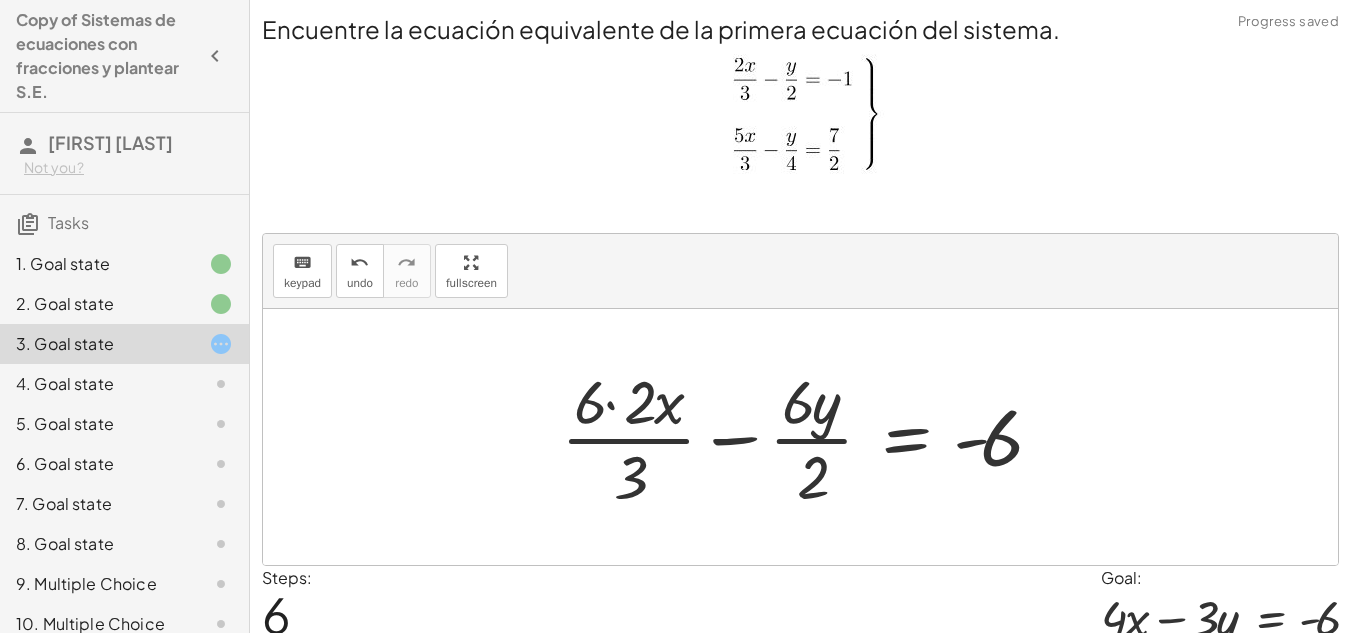 click at bounding box center (808, 437) 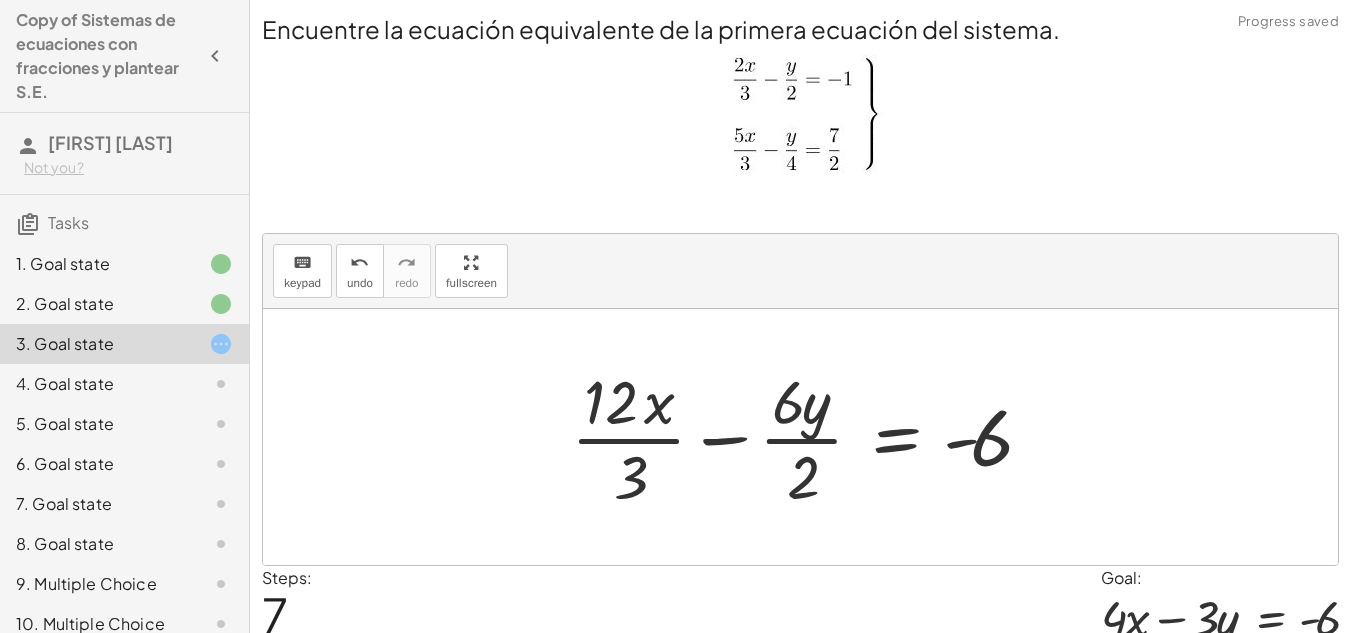 click at bounding box center [808, 437] 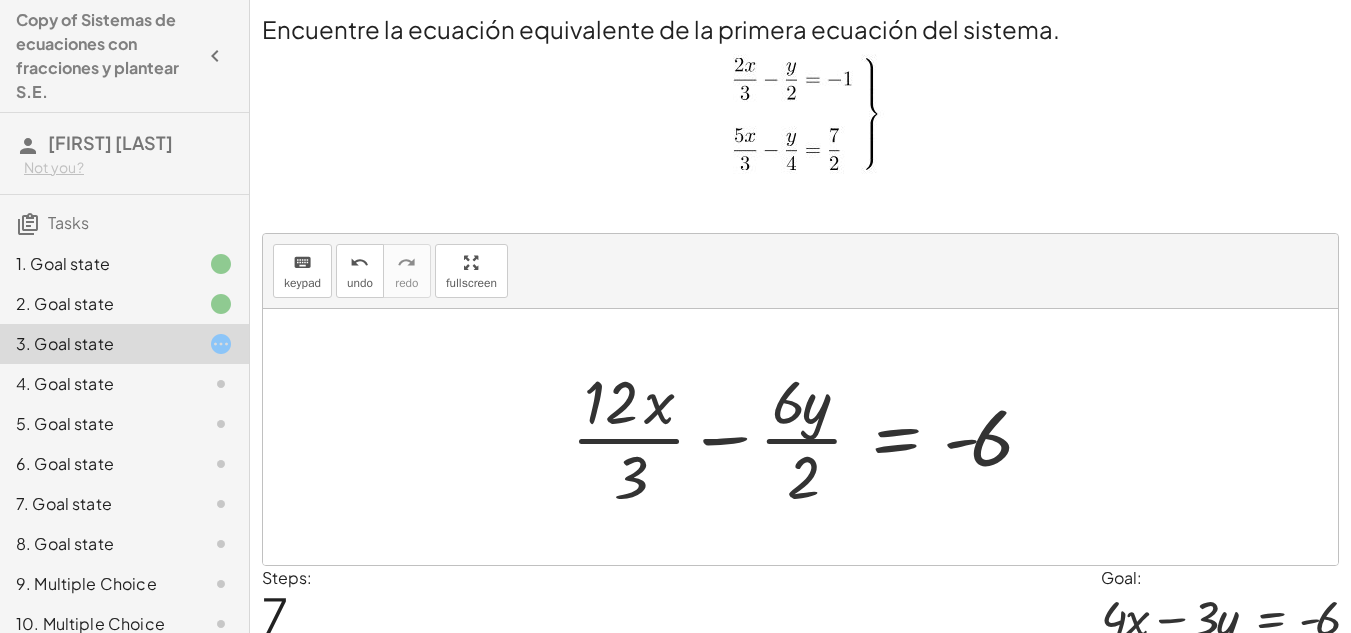 click at bounding box center (808, 437) 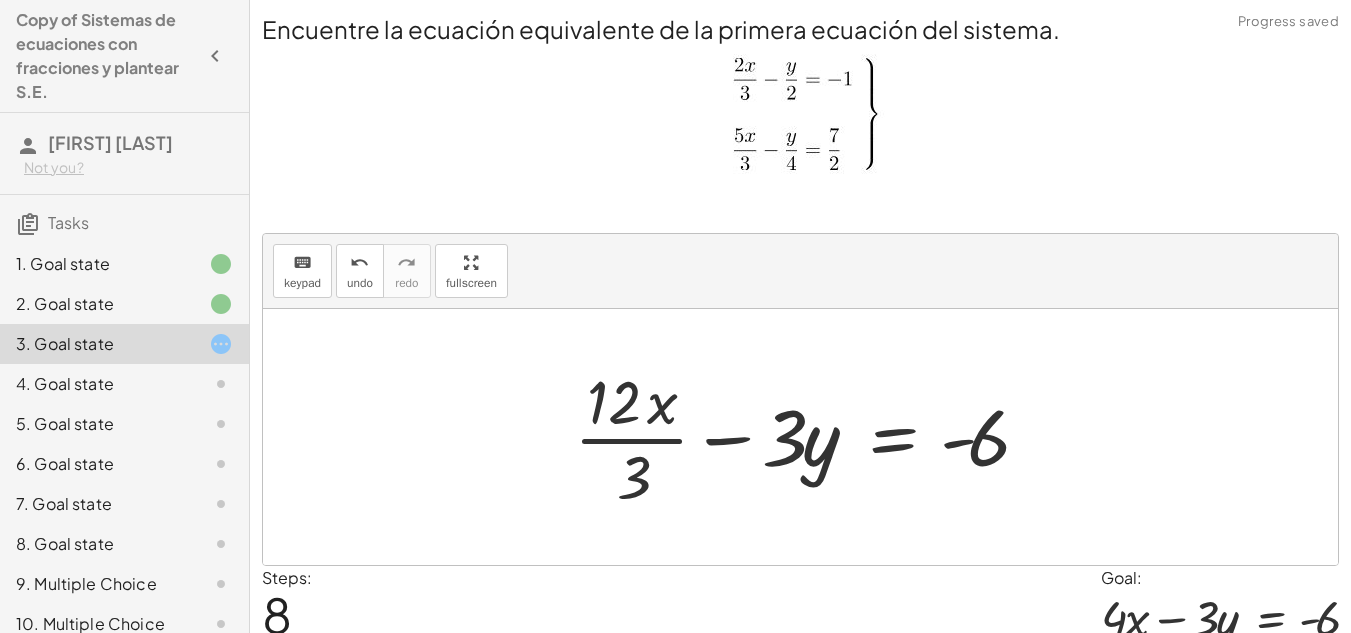 click at bounding box center (808, 437) 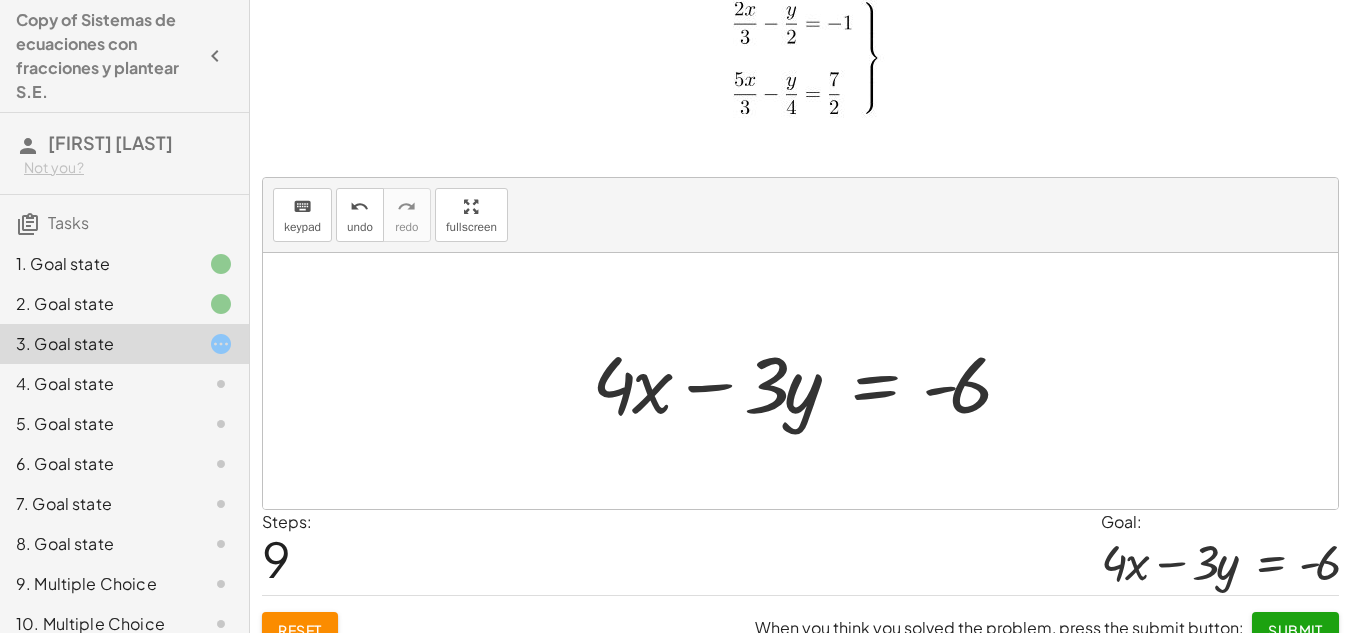 scroll, scrollTop: 83, scrollLeft: 0, axis: vertical 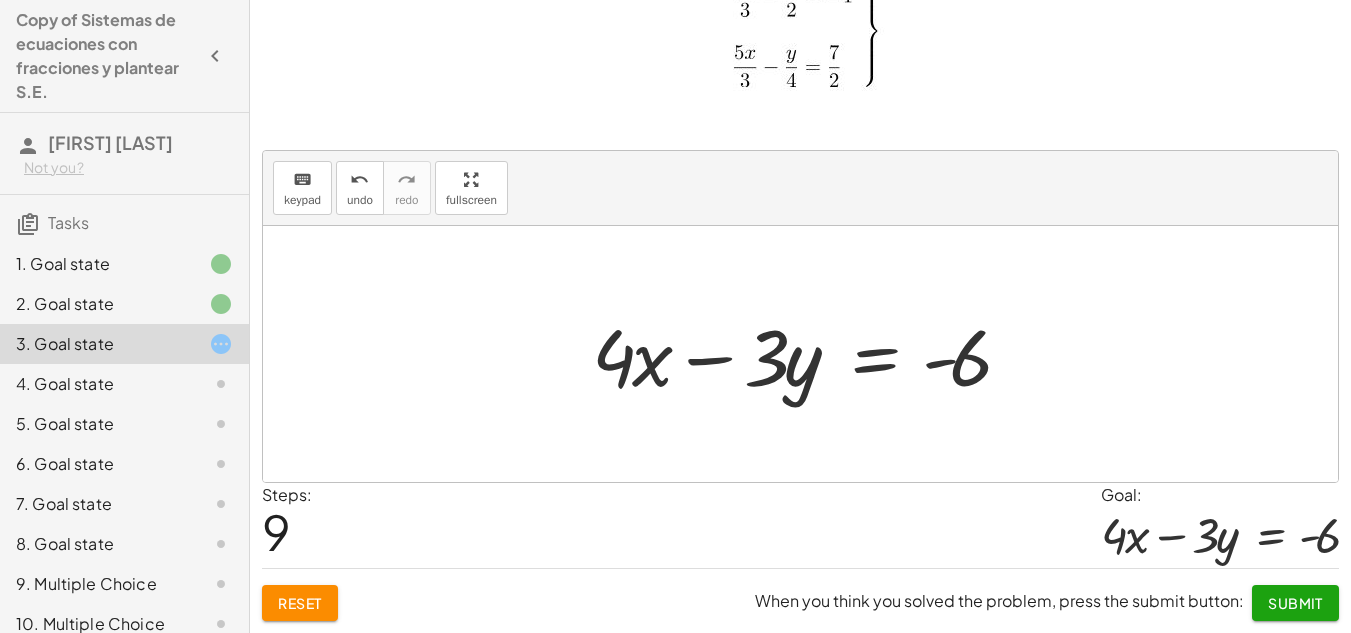 click on "Submit" 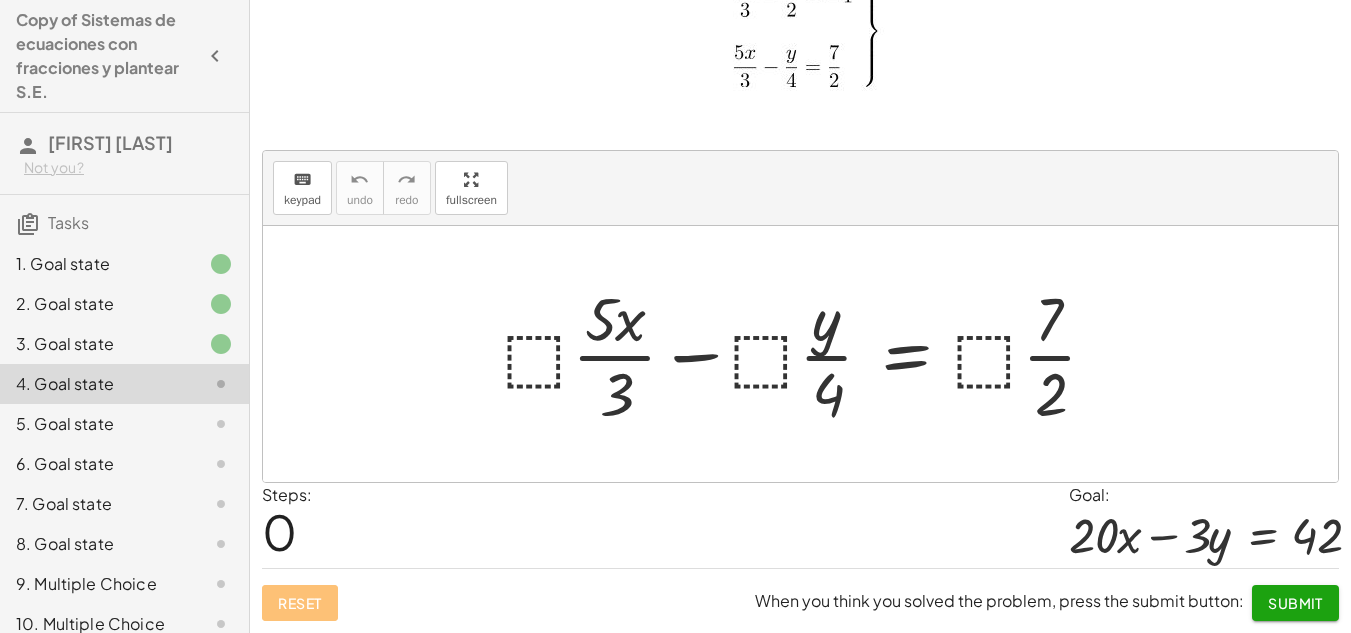 click at bounding box center [808, 354] 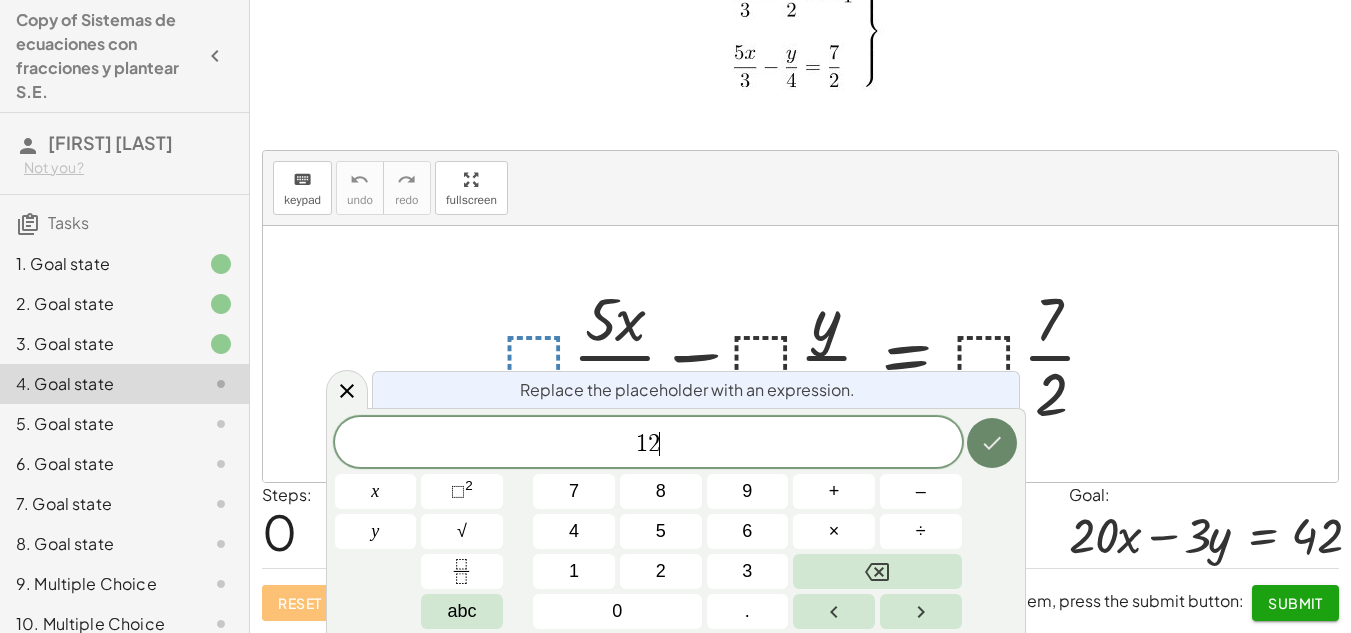 click at bounding box center [992, 443] 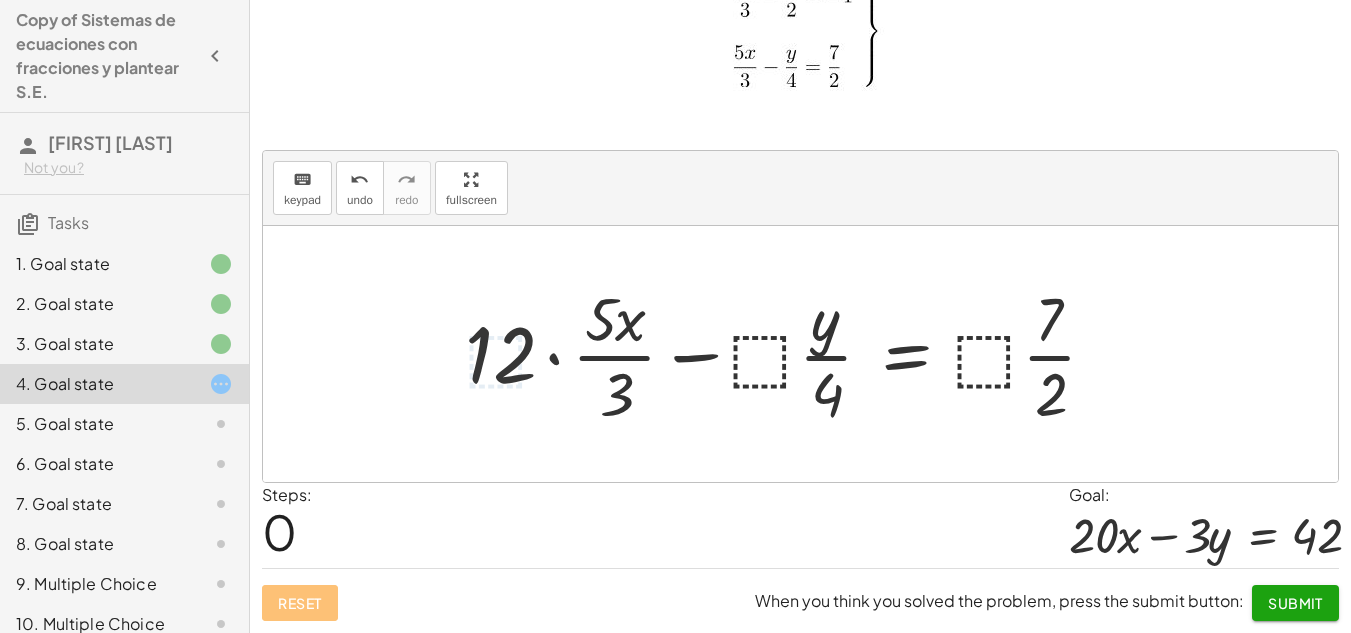 click at bounding box center (789, 354) 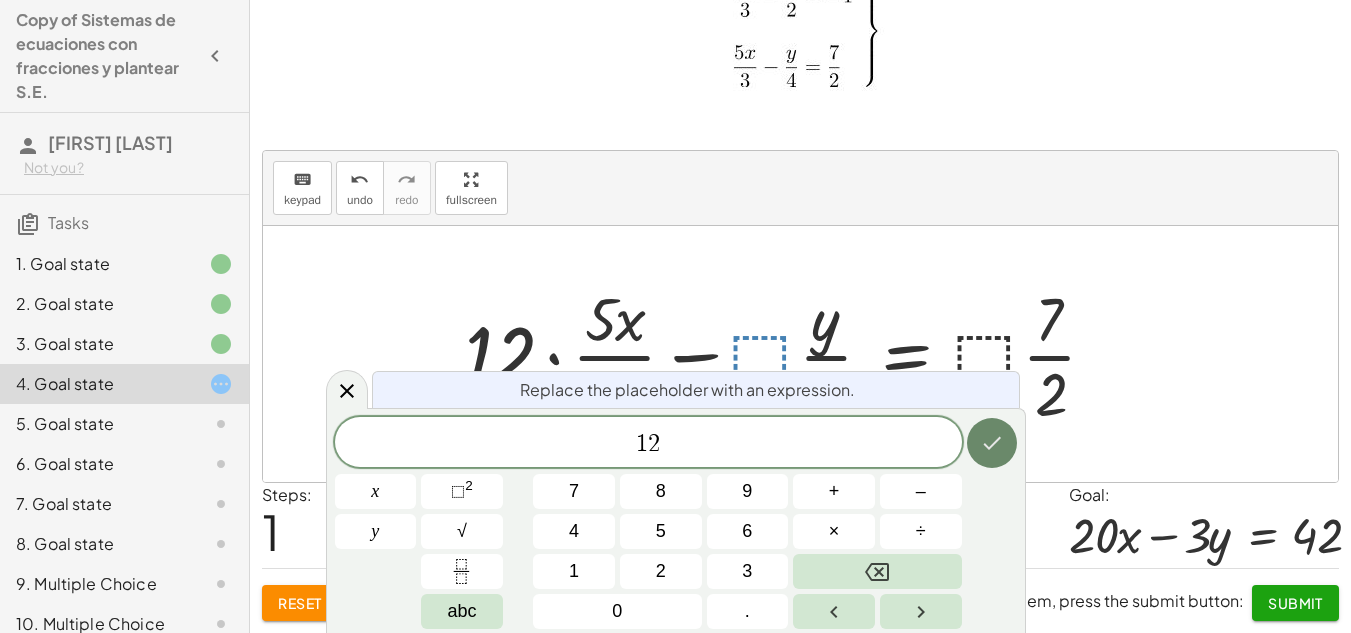 click at bounding box center [992, 443] 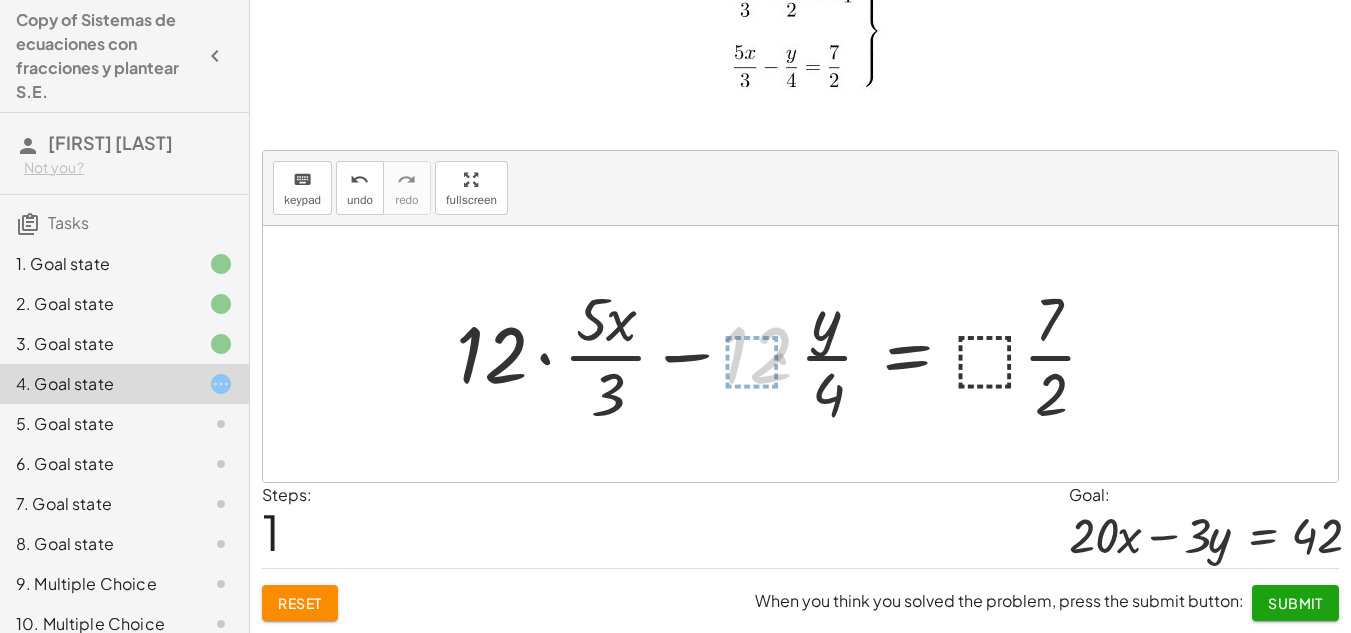 click at bounding box center [770, 354] 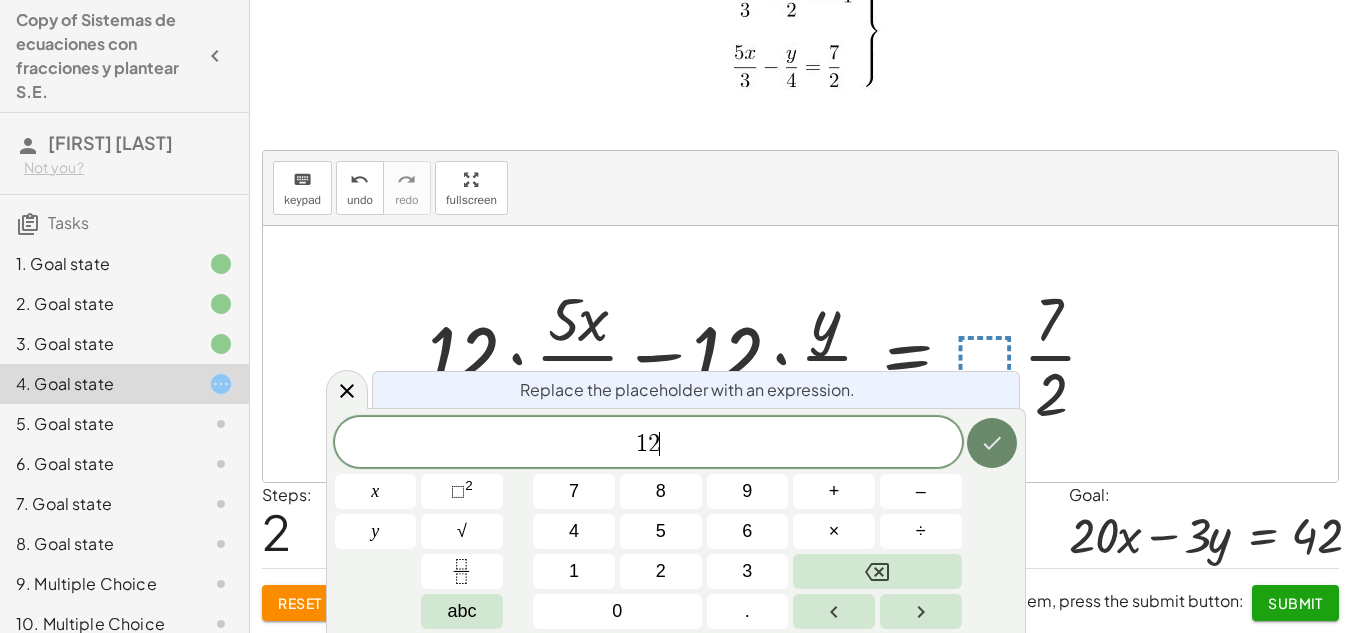 click 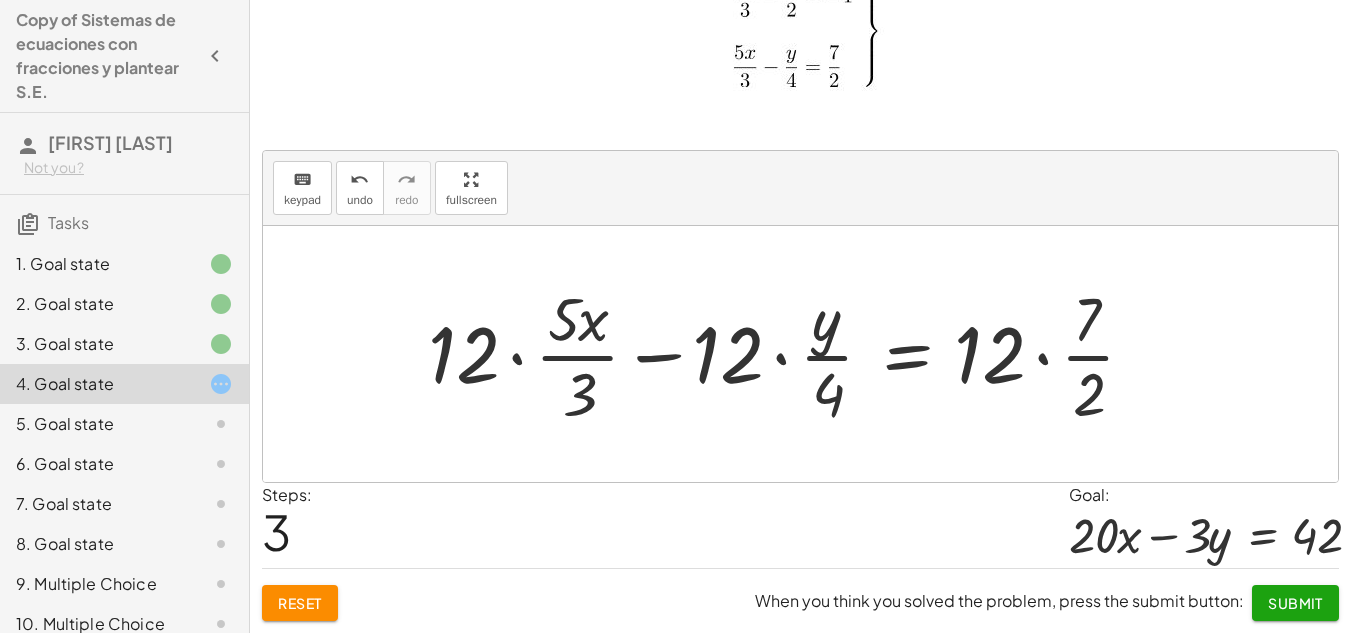 click at bounding box center (789, 354) 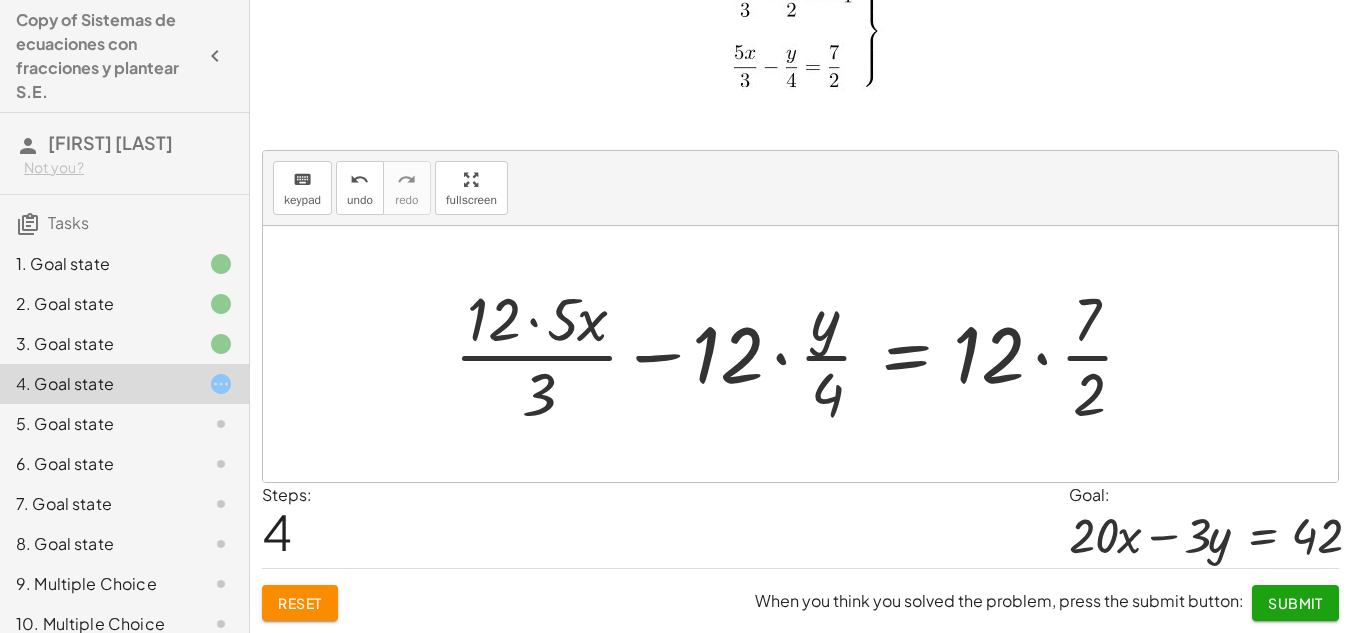 click at bounding box center (802, 354) 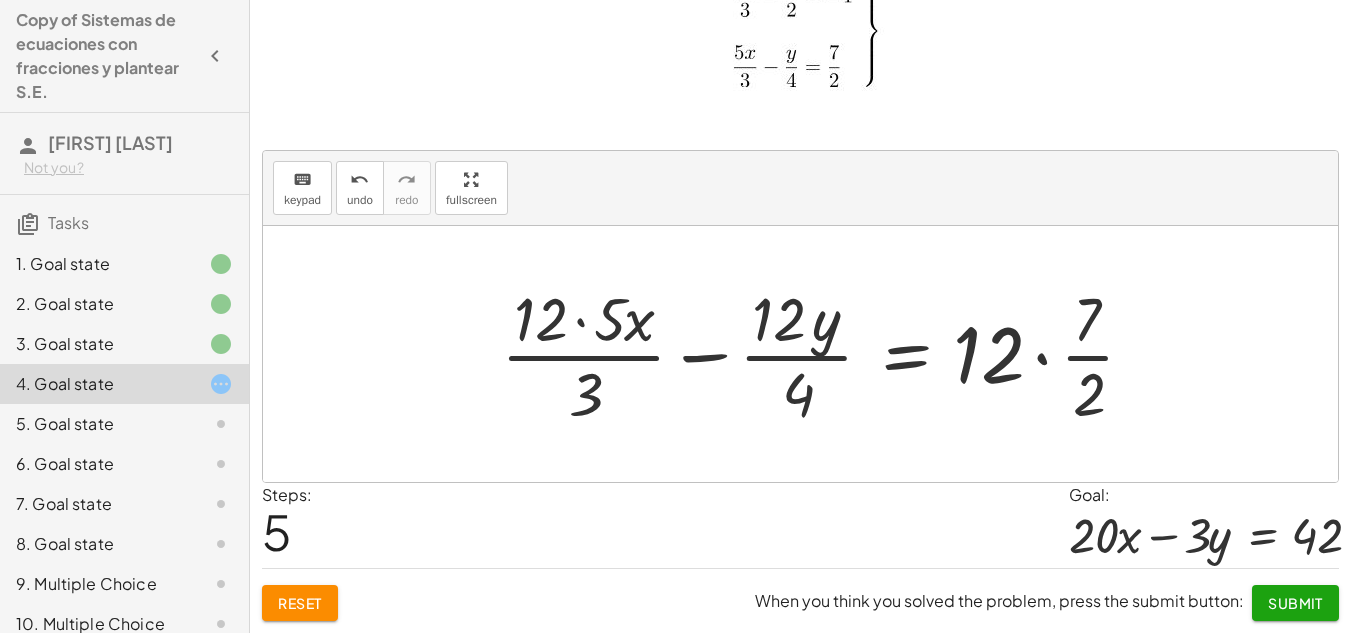 click at bounding box center (826, 354) 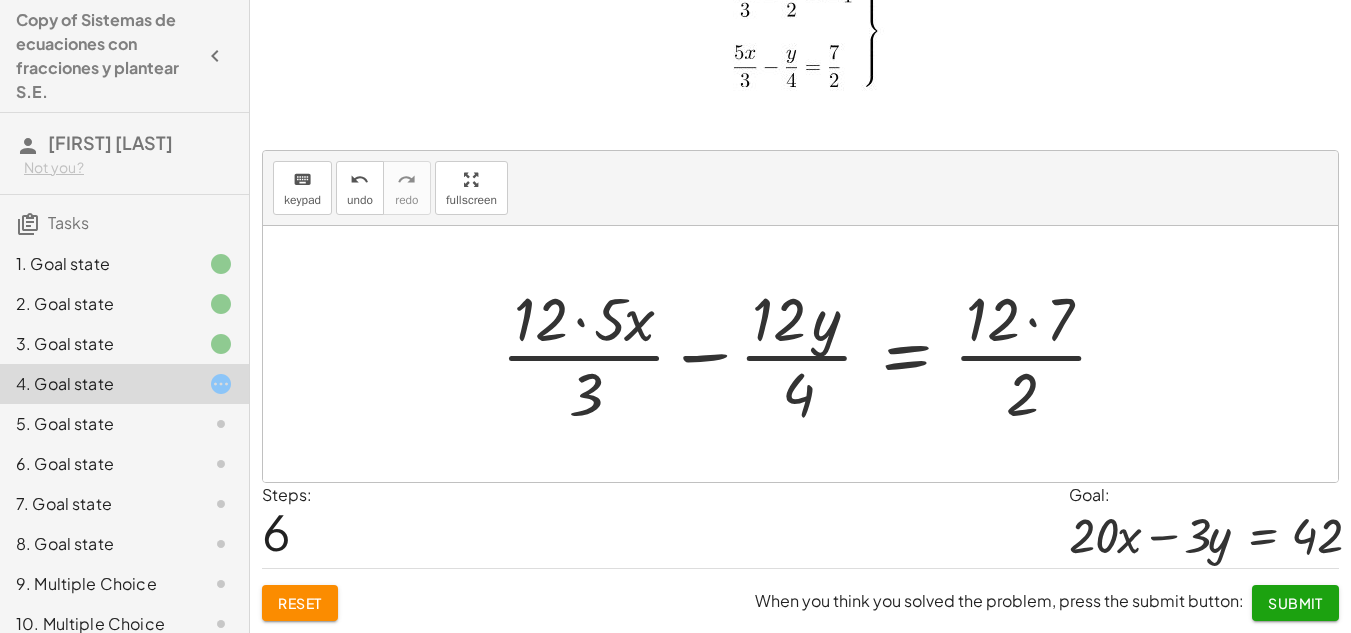 click at bounding box center (812, 354) 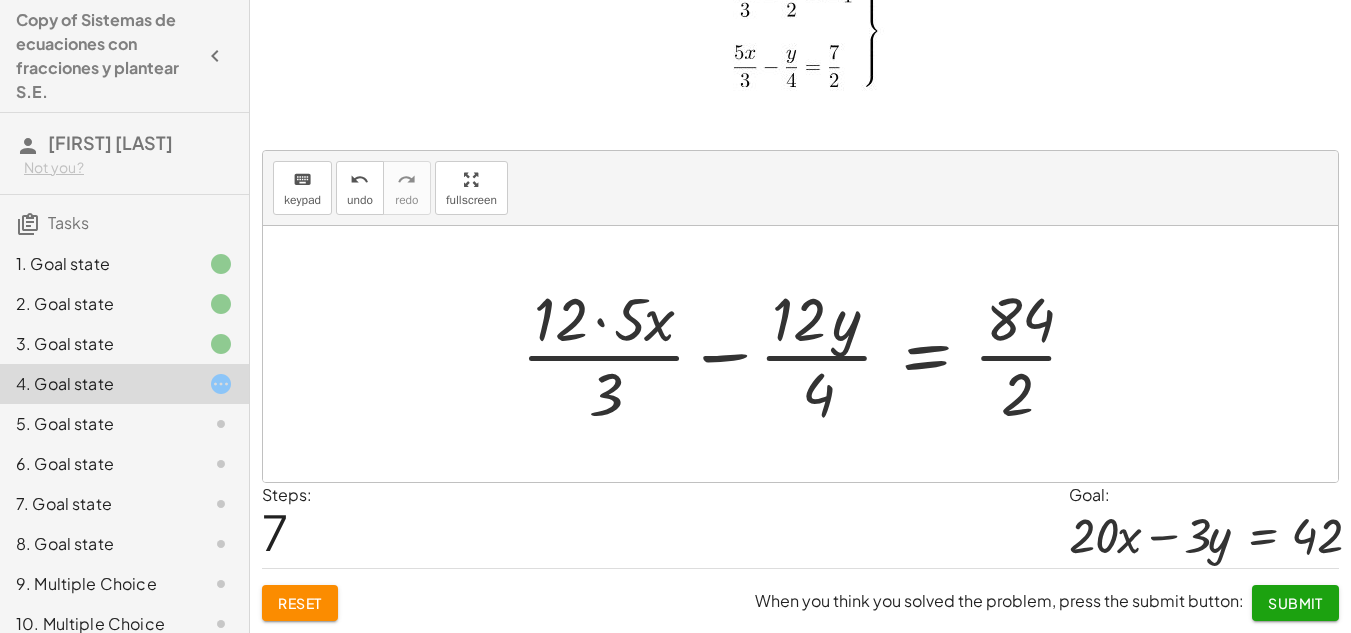 click at bounding box center (807, 354) 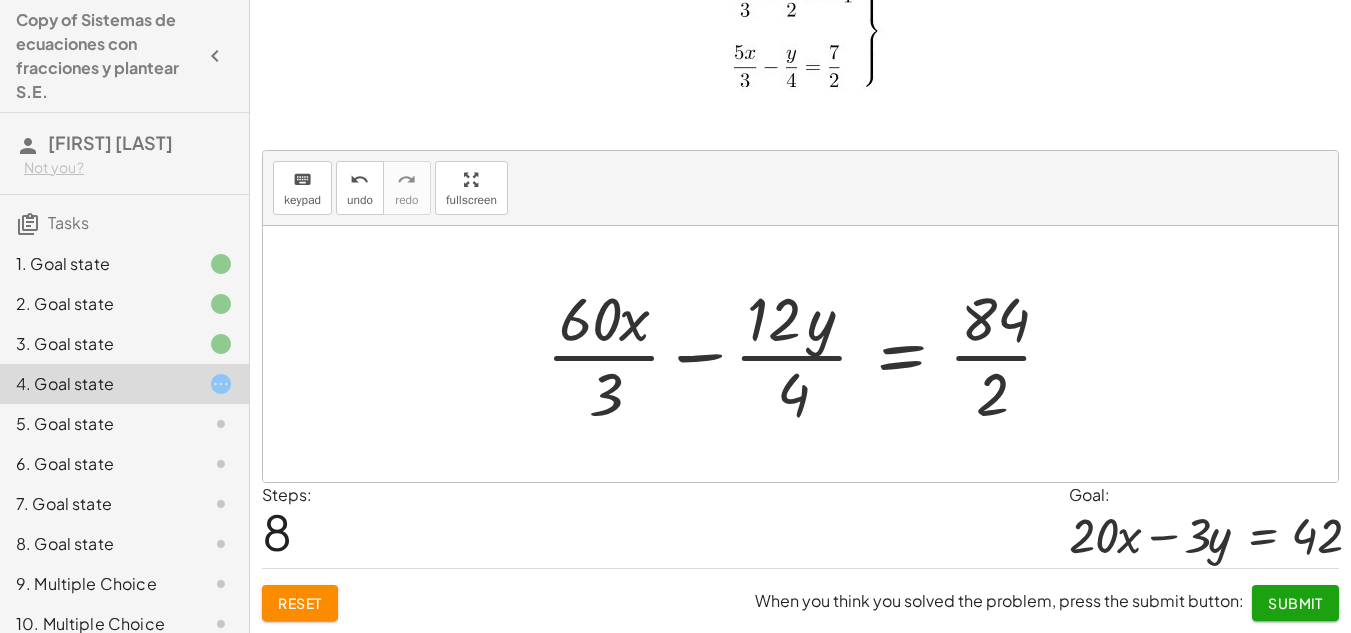 click at bounding box center (807, 354) 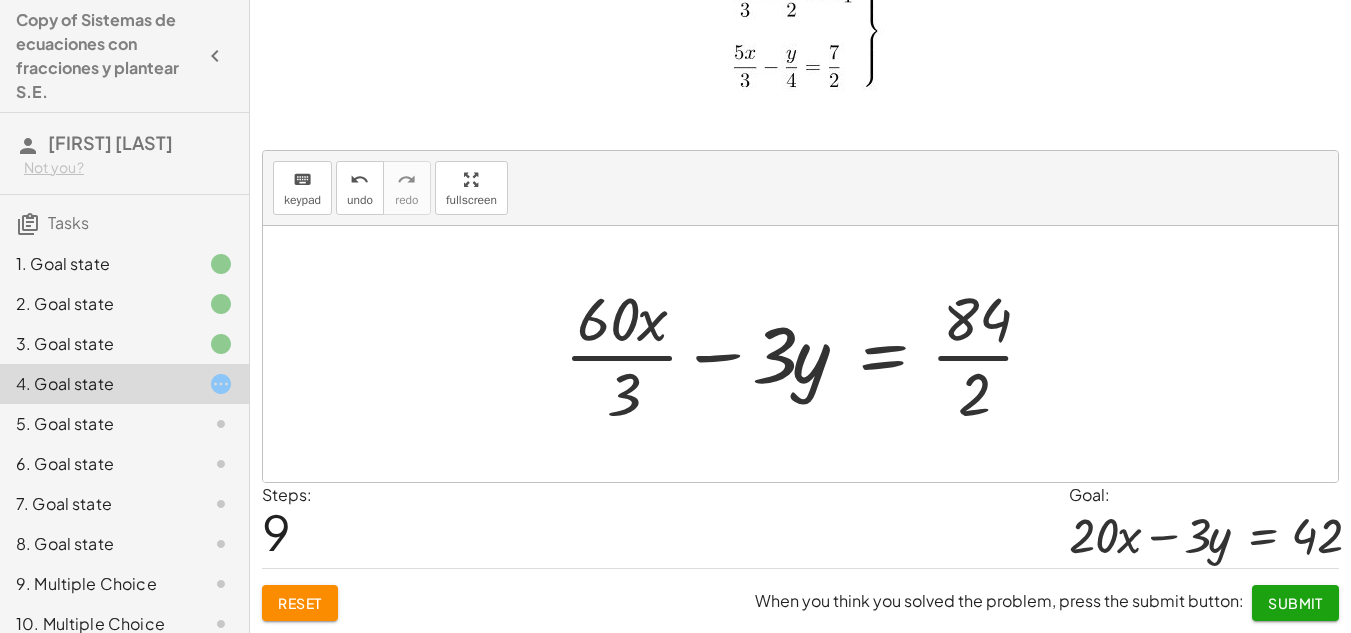 click at bounding box center (807, 354) 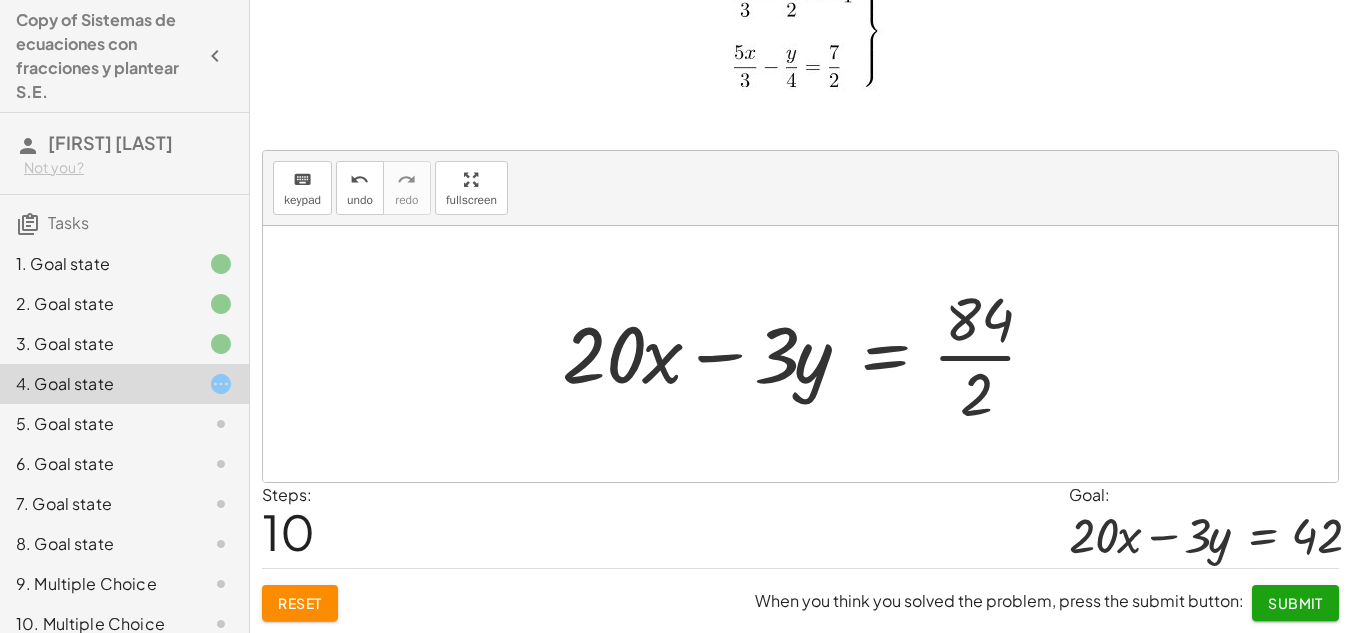 click at bounding box center (807, 354) 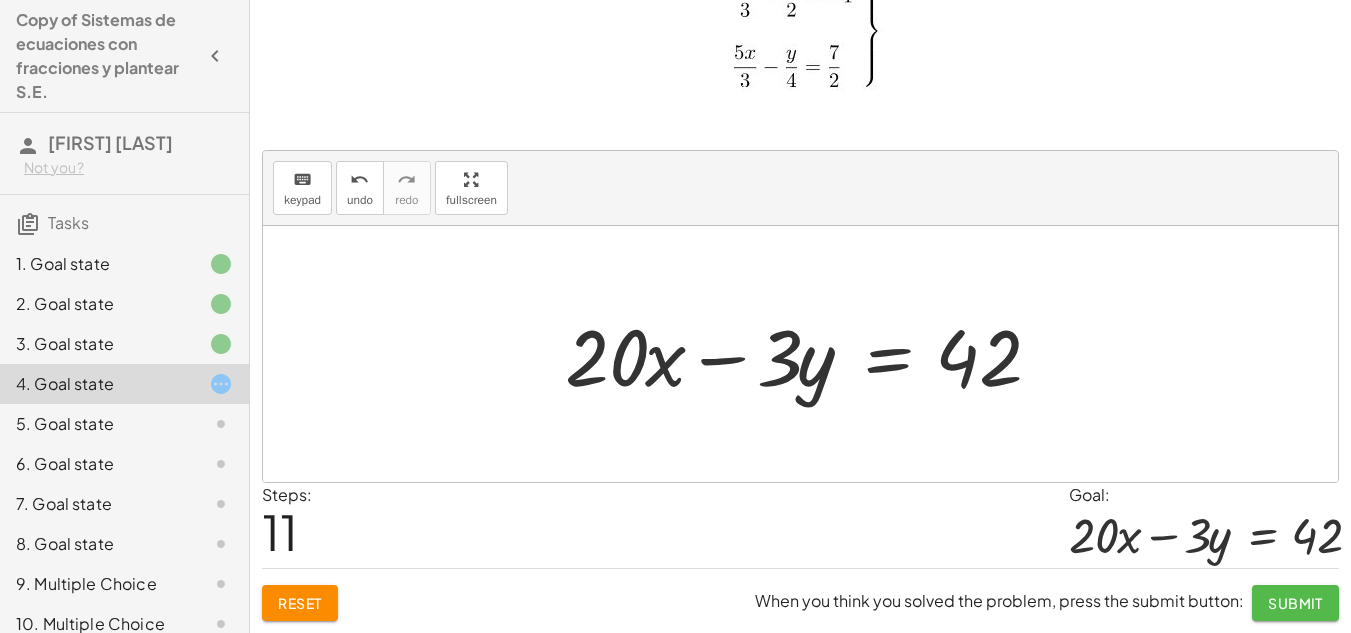 click on "Submit" 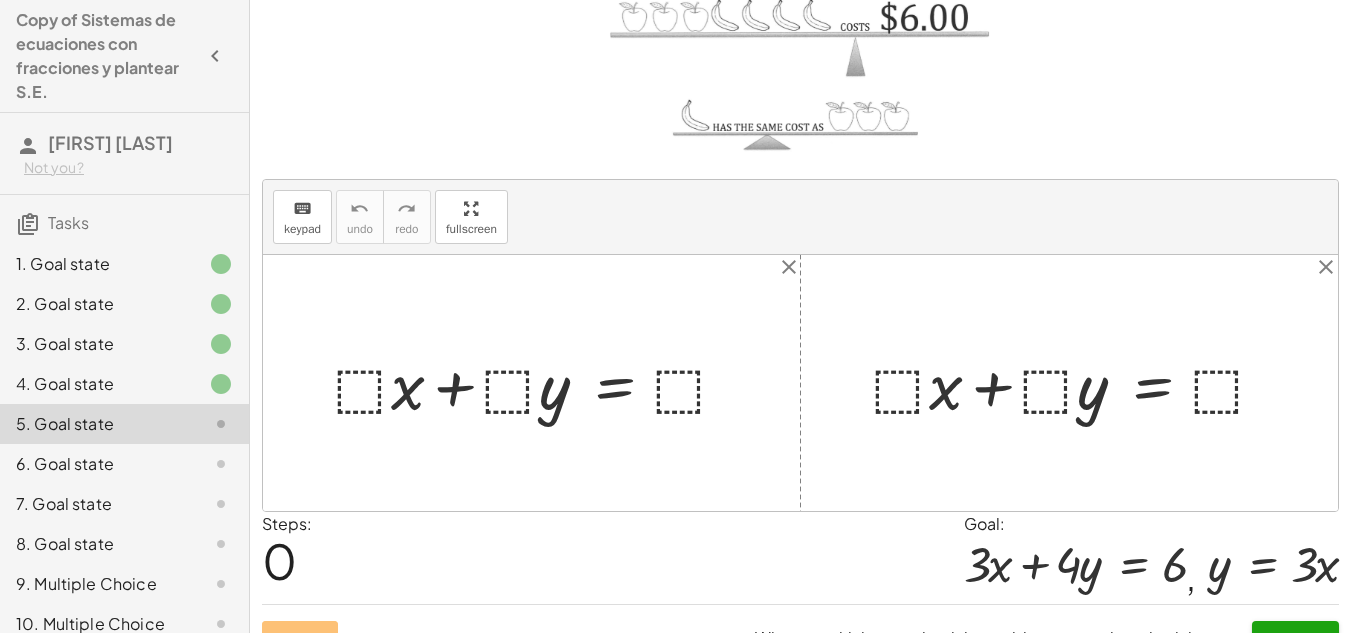 scroll, scrollTop: 214, scrollLeft: 0, axis: vertical 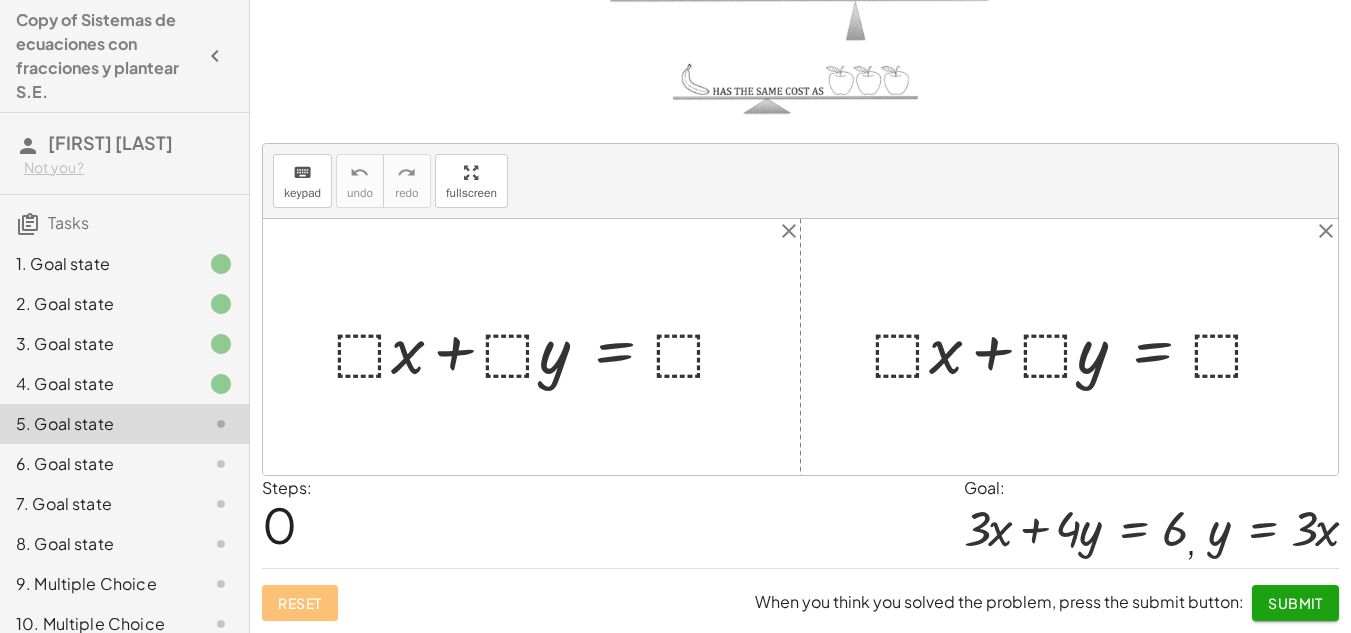 click at bounding box center (539, 347) 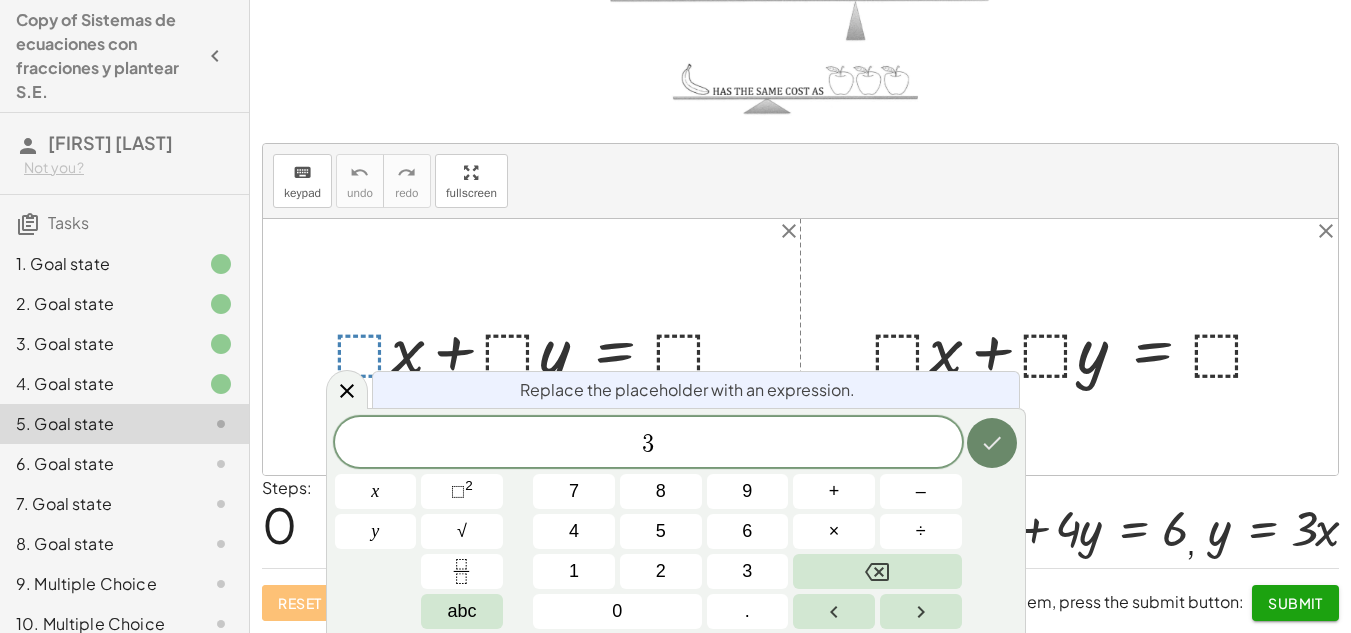 click 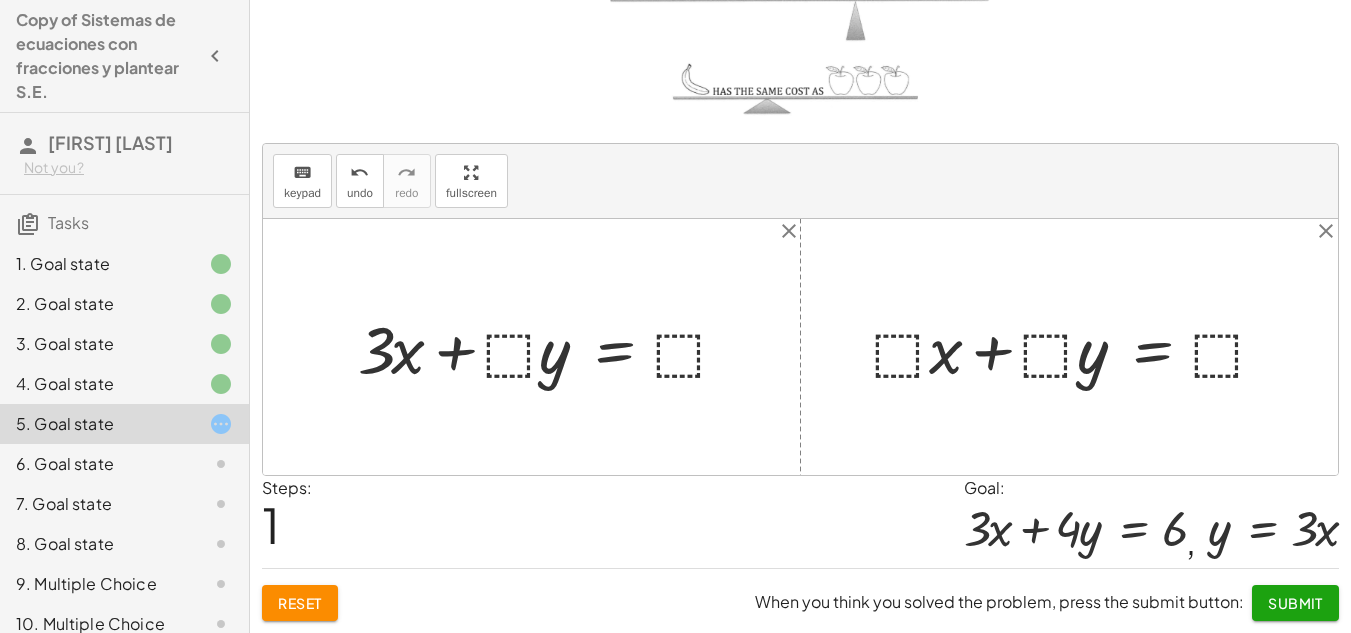 click at bounding box center [551, 347] 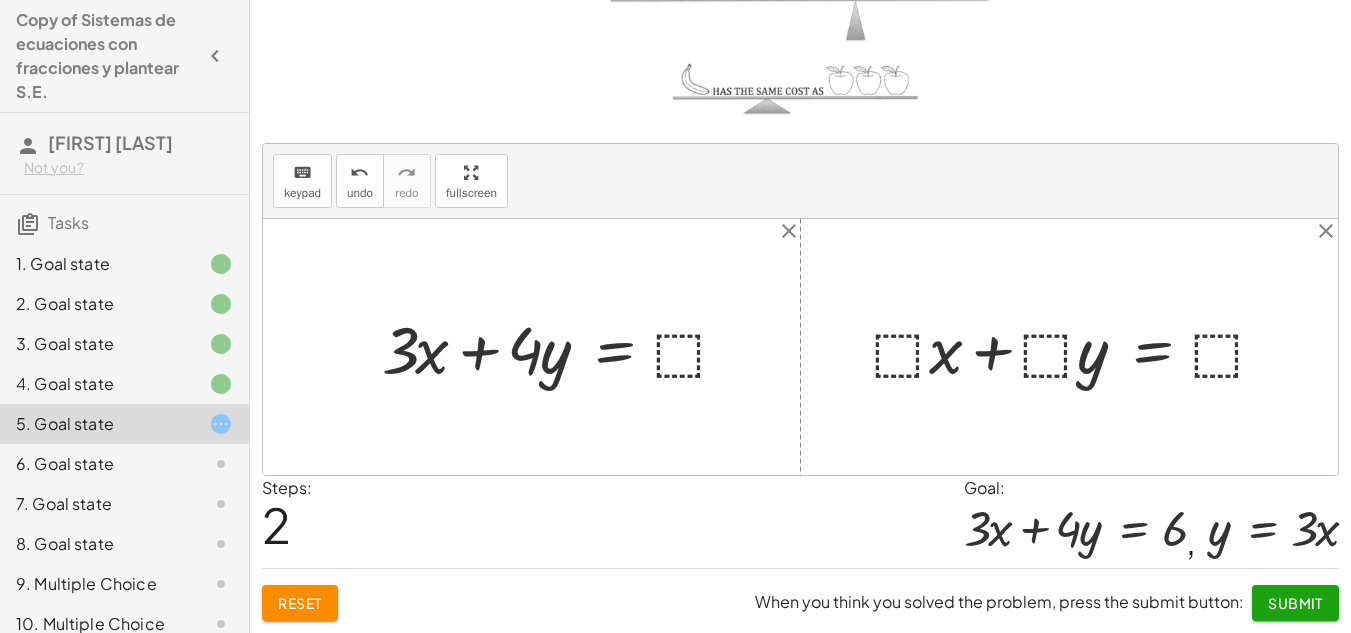 click at bounding box center [563, 347] 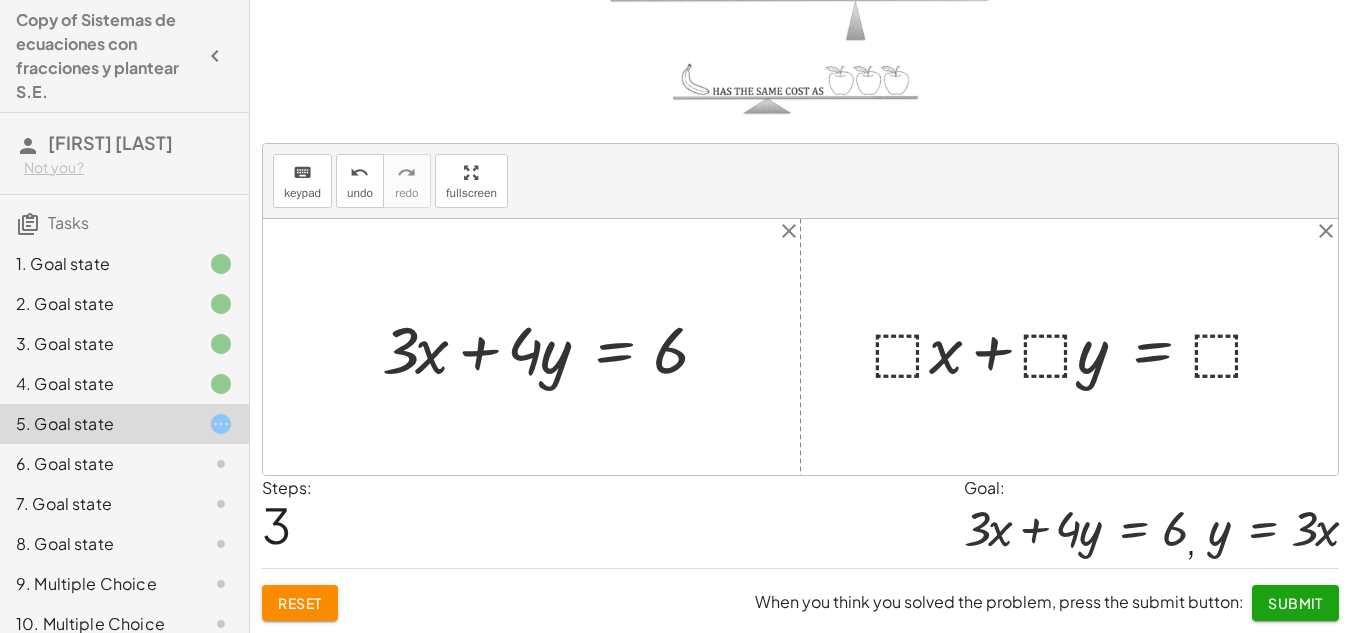 click at bounding box center [1077, 347] 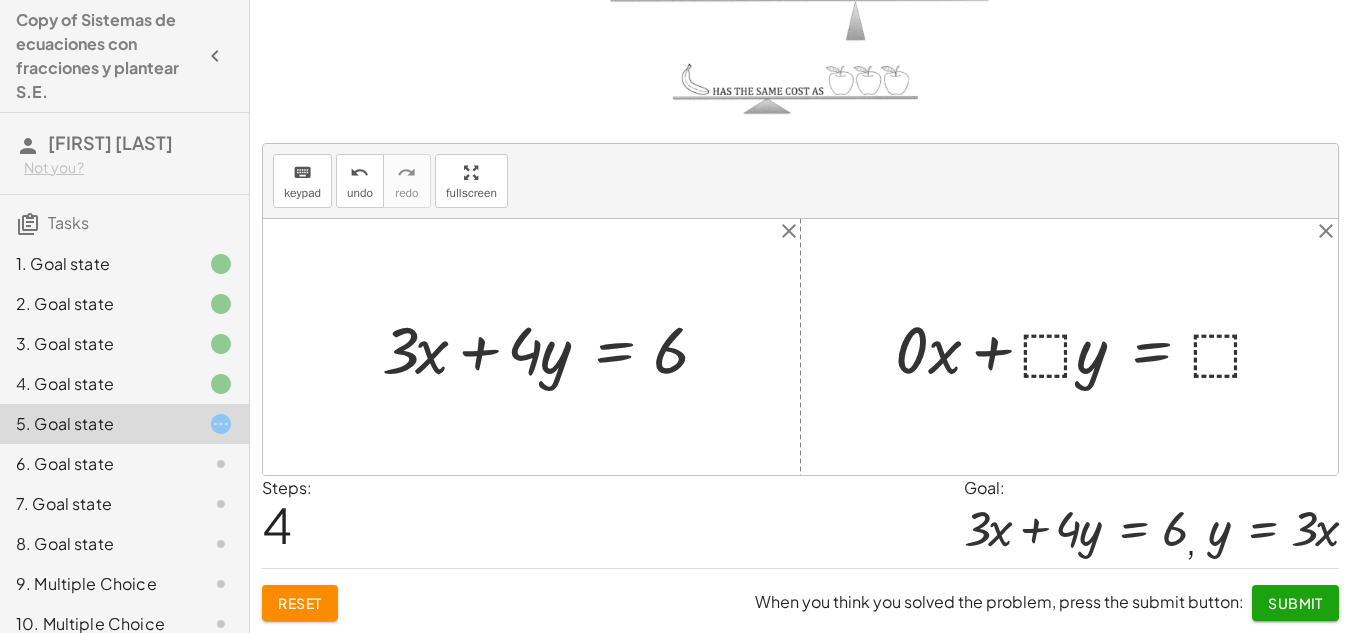 click at bounding box center [1088, 347] 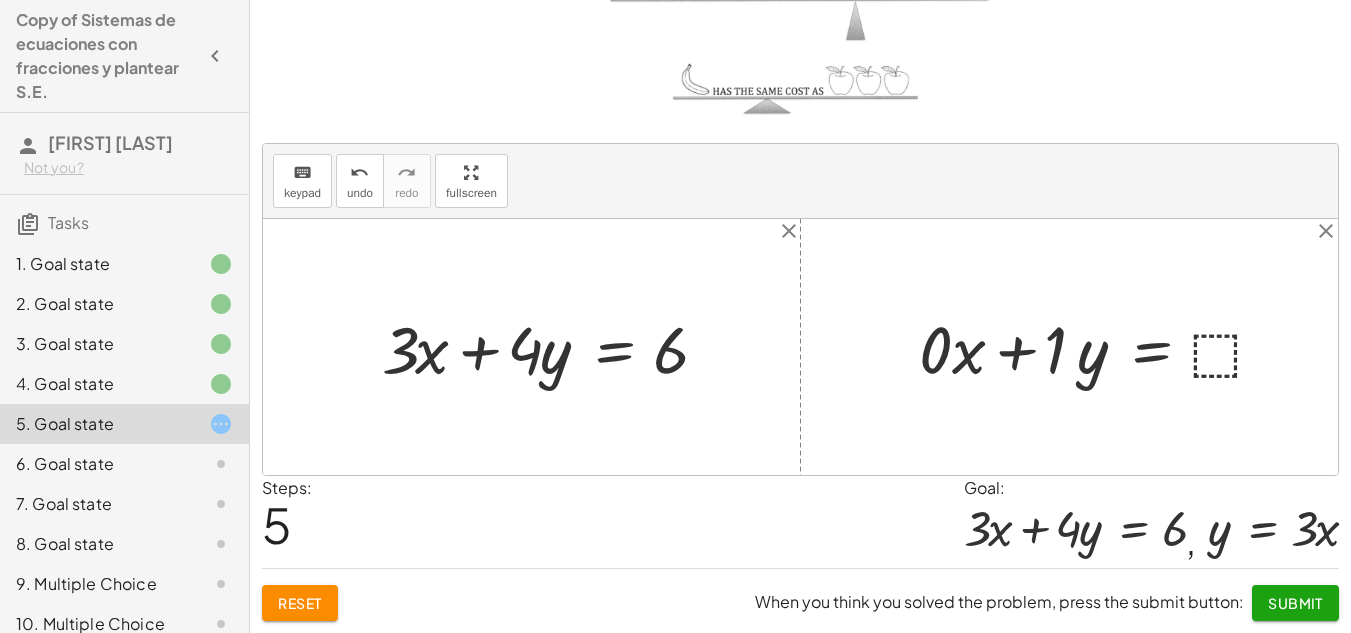 click at bounding box center [1100, 347] 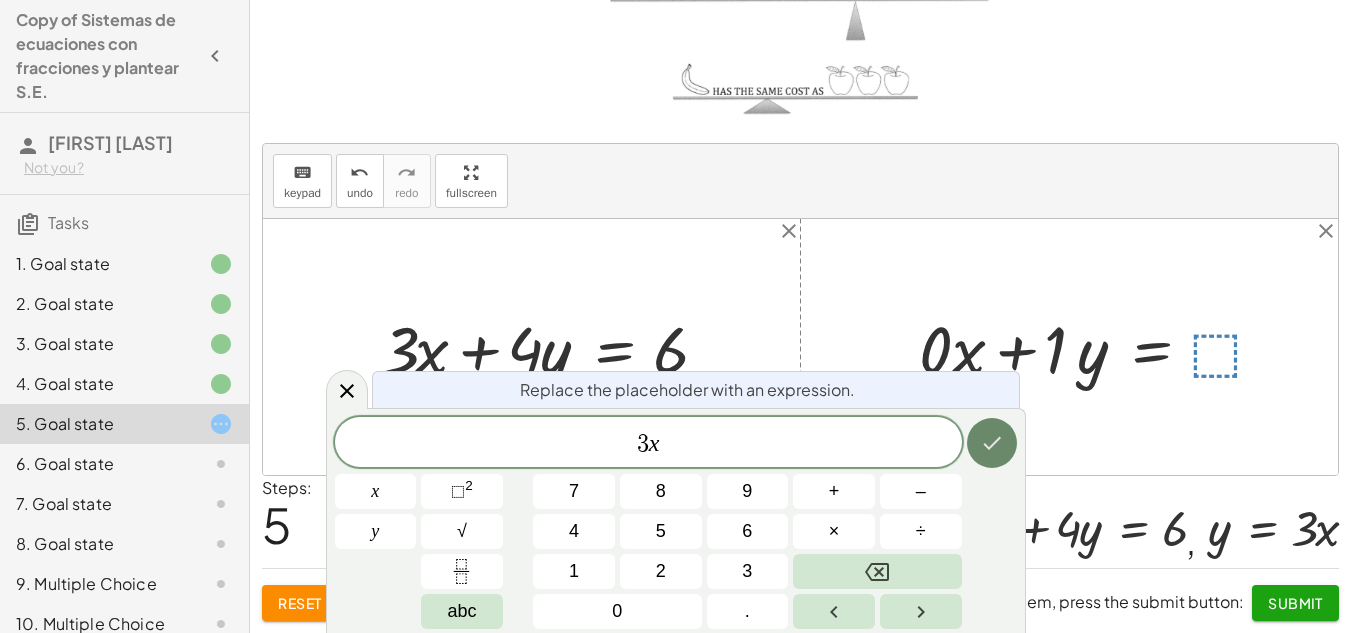 drag, startPoint x: 967, startPoint y: 429, endPoint x: 986, endPoint y: 436, distance: 20.248457 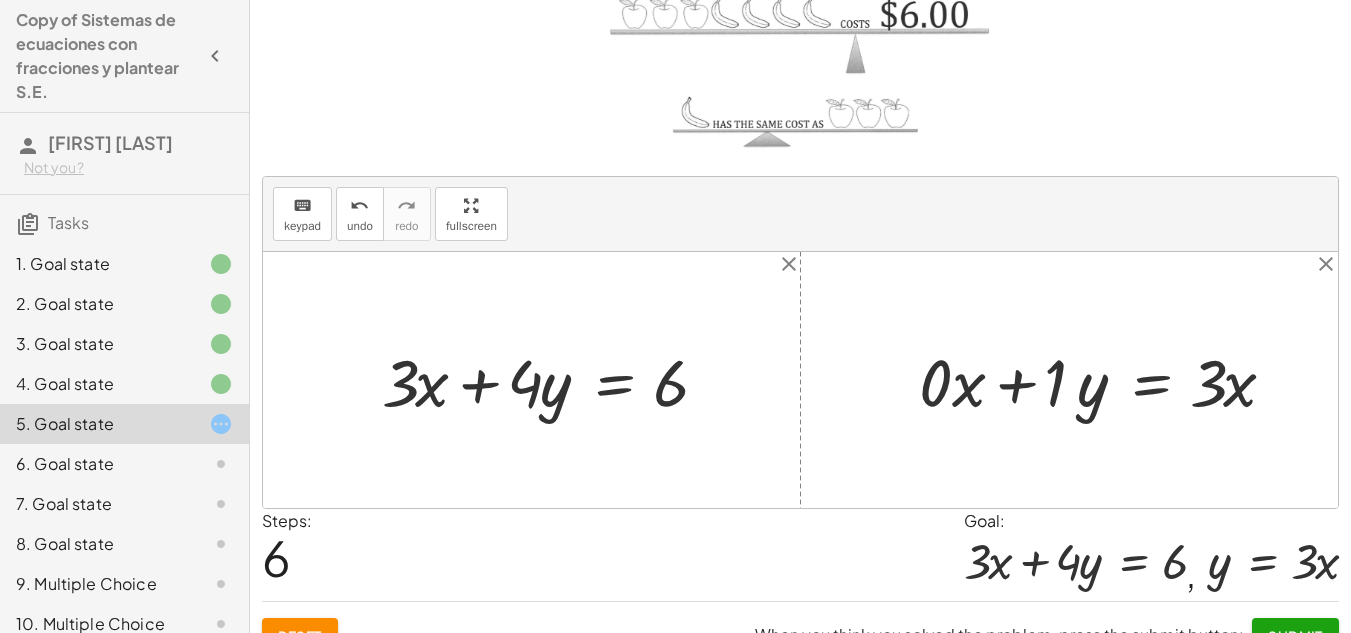 scroll, scrollTop: 214, scrollLeft: 0, axis: vertical 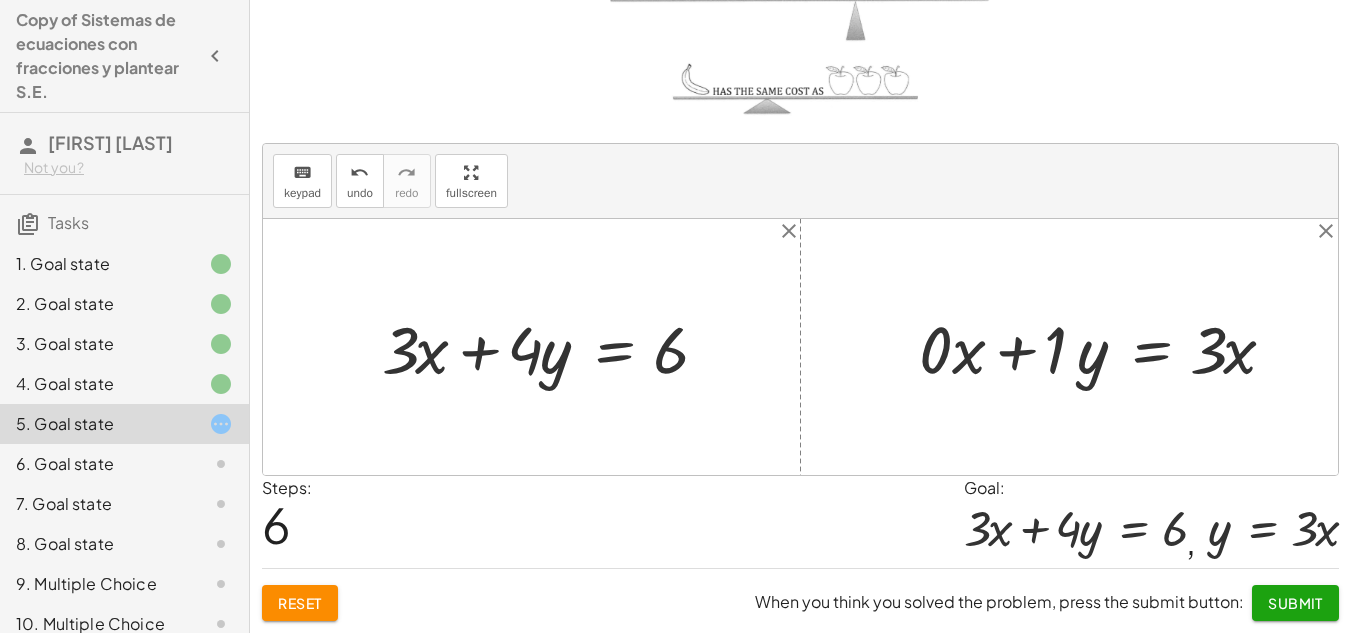 click on "Submit" 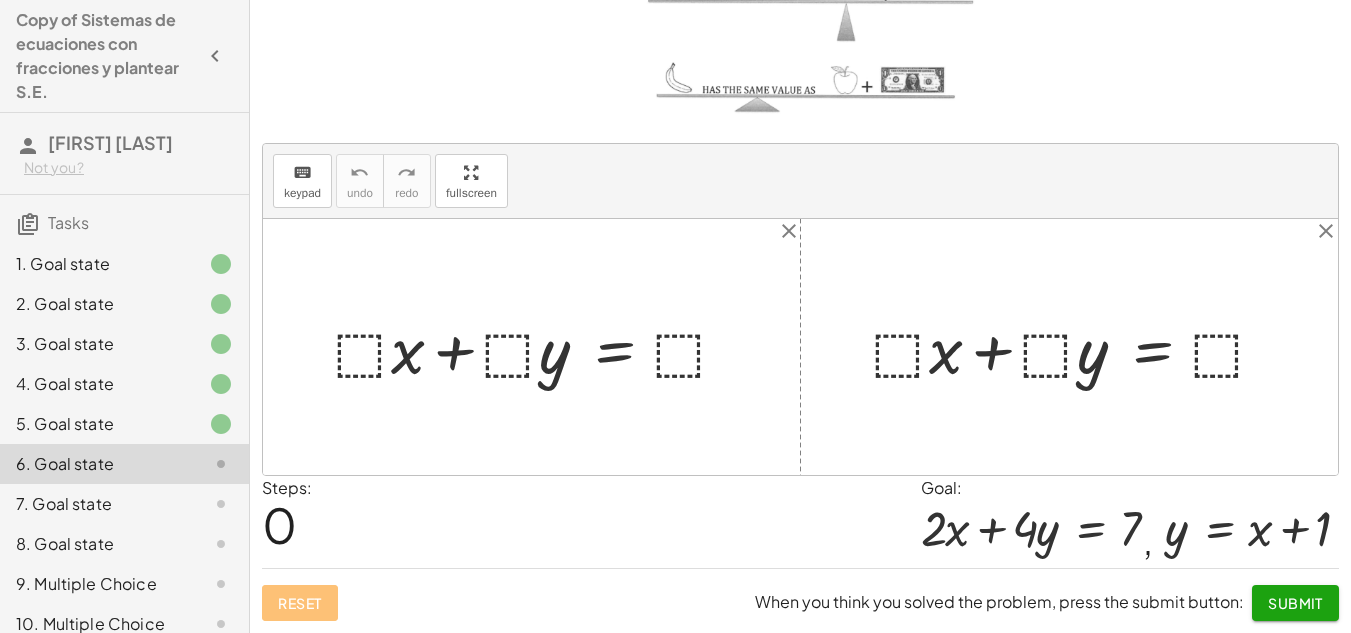 scroll, scrollTop: 211, scrollLeft: 0, axis: vertical 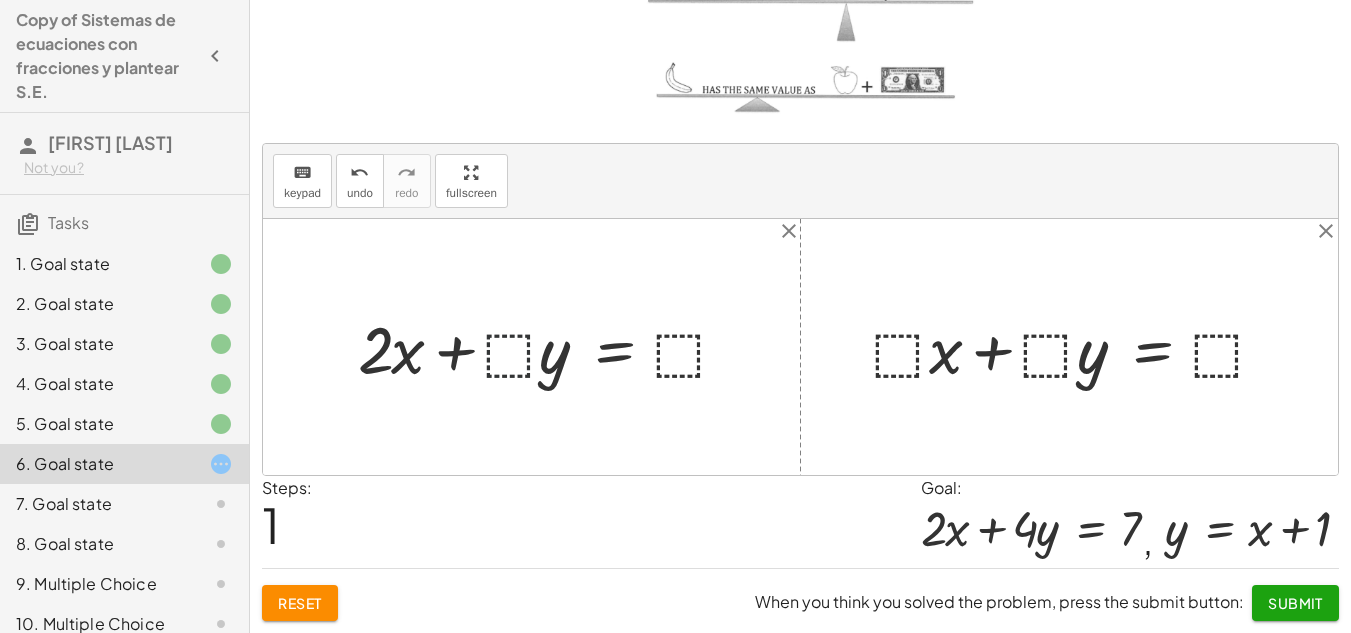 click at bounding box center [551, 347] 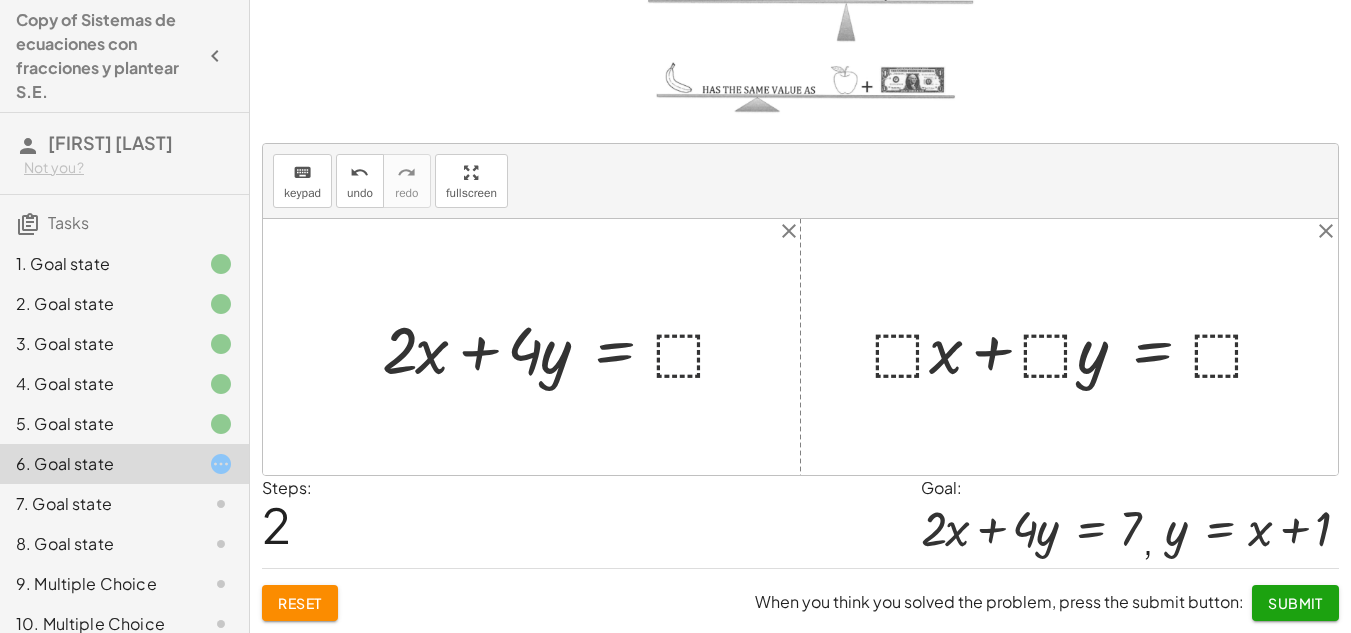click at bounding box center [563, 347] 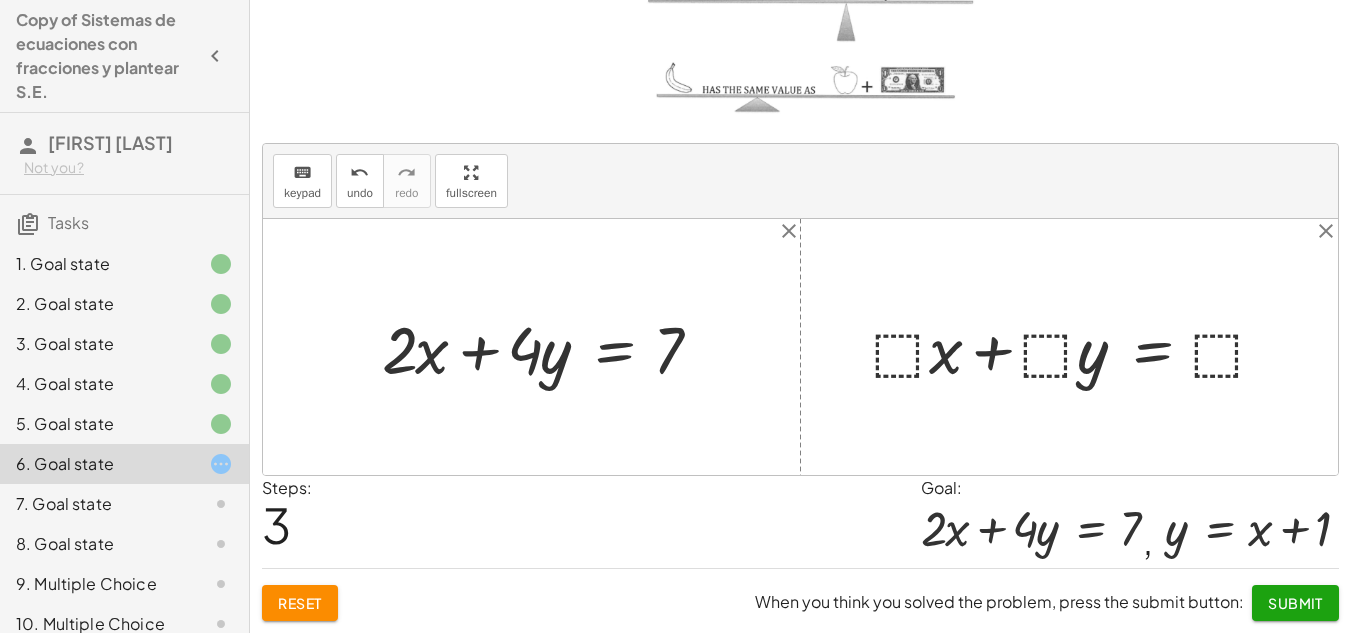 click at bounding box center [1077, 347] 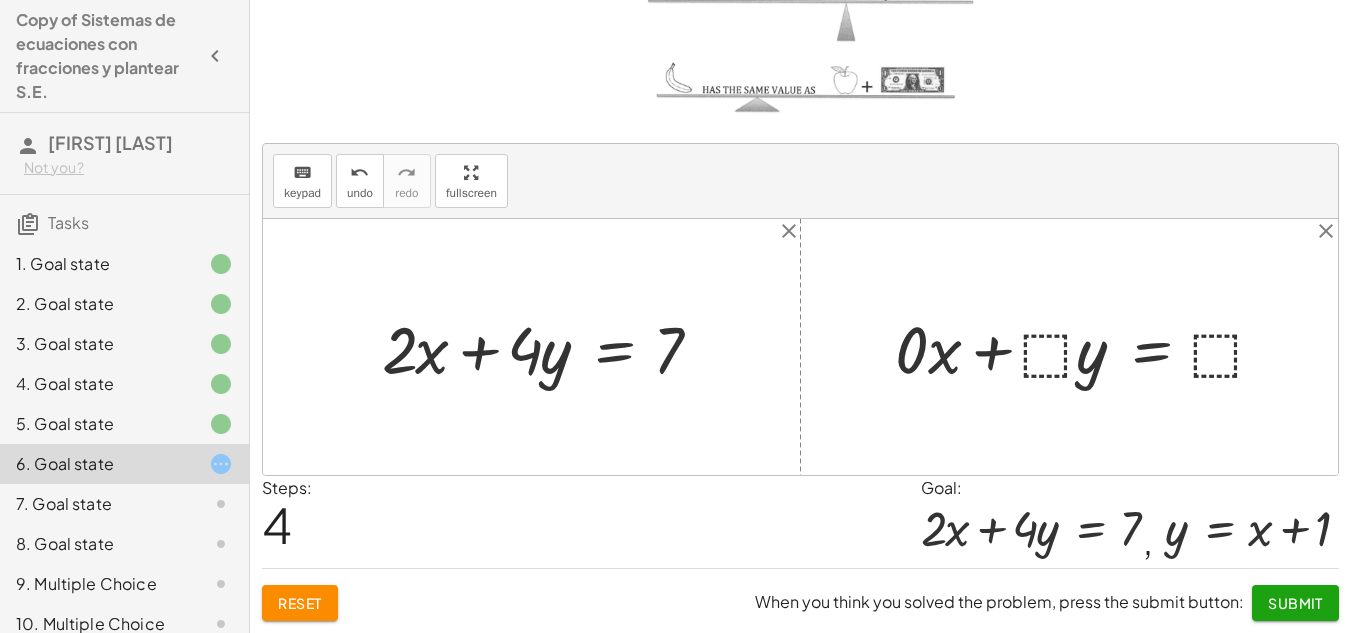 click at bounding box center [1088, 347] 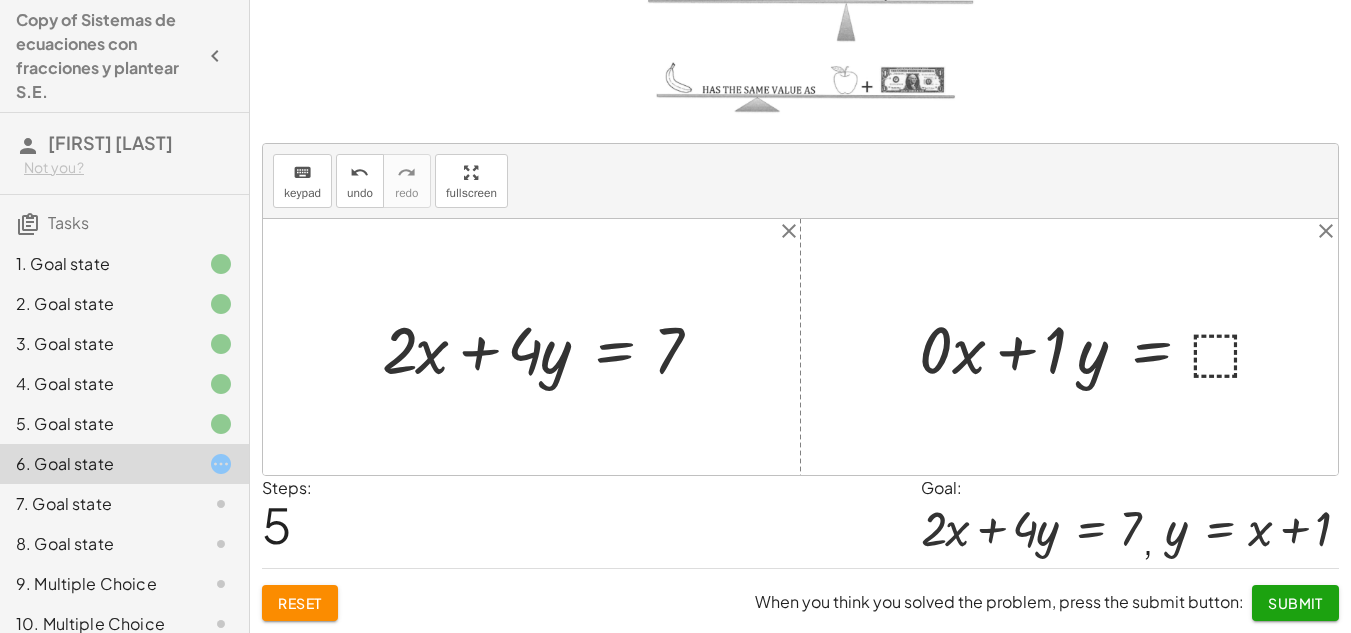 click at bounding box center (1100, 347) 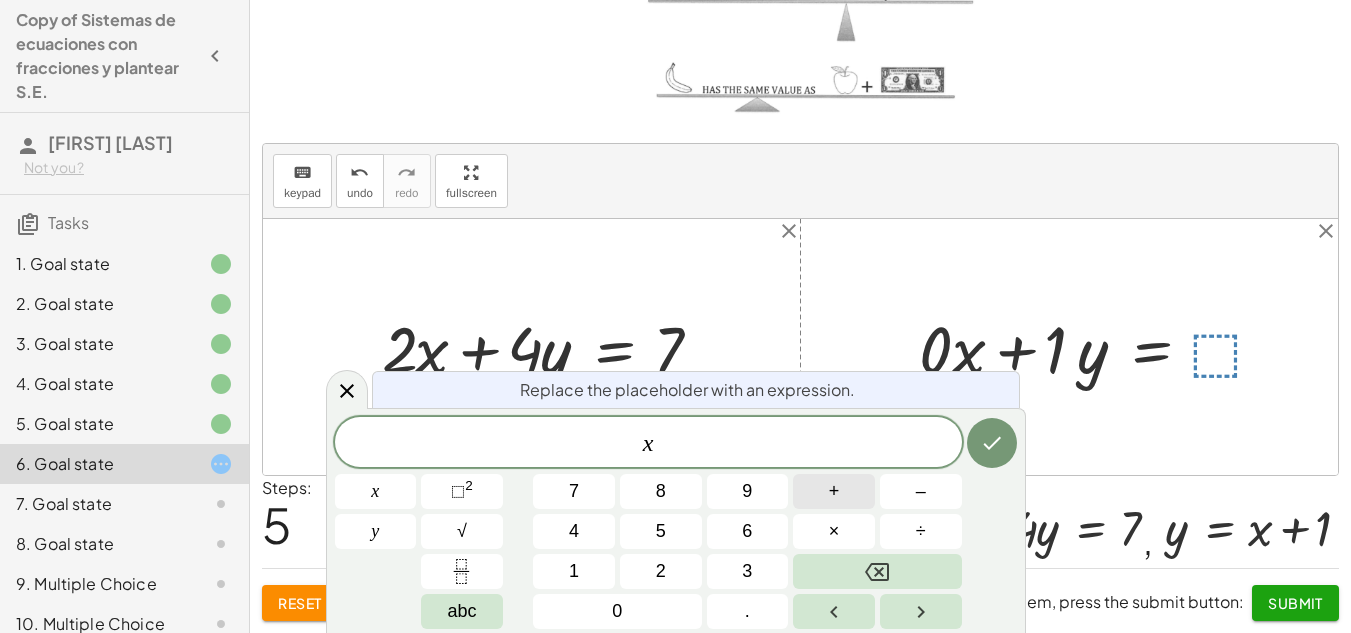 click on "+" at bounding box center [834, 491] 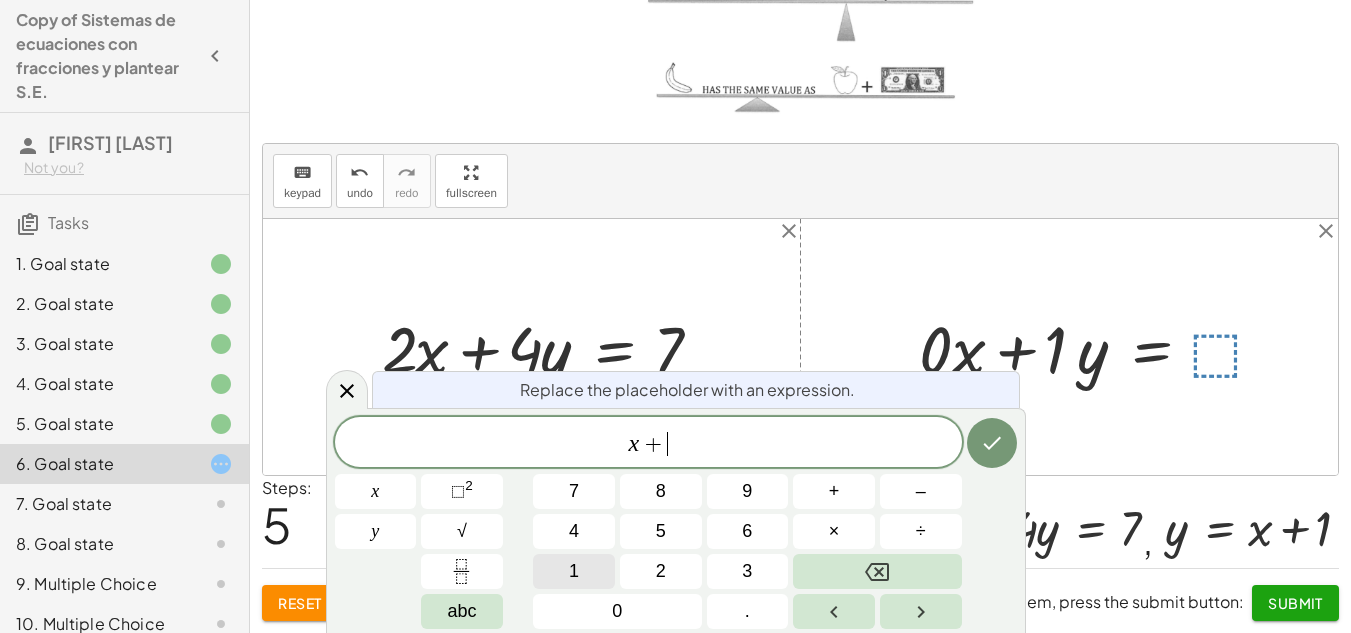 click on "1" at bounding box center (574, 571) 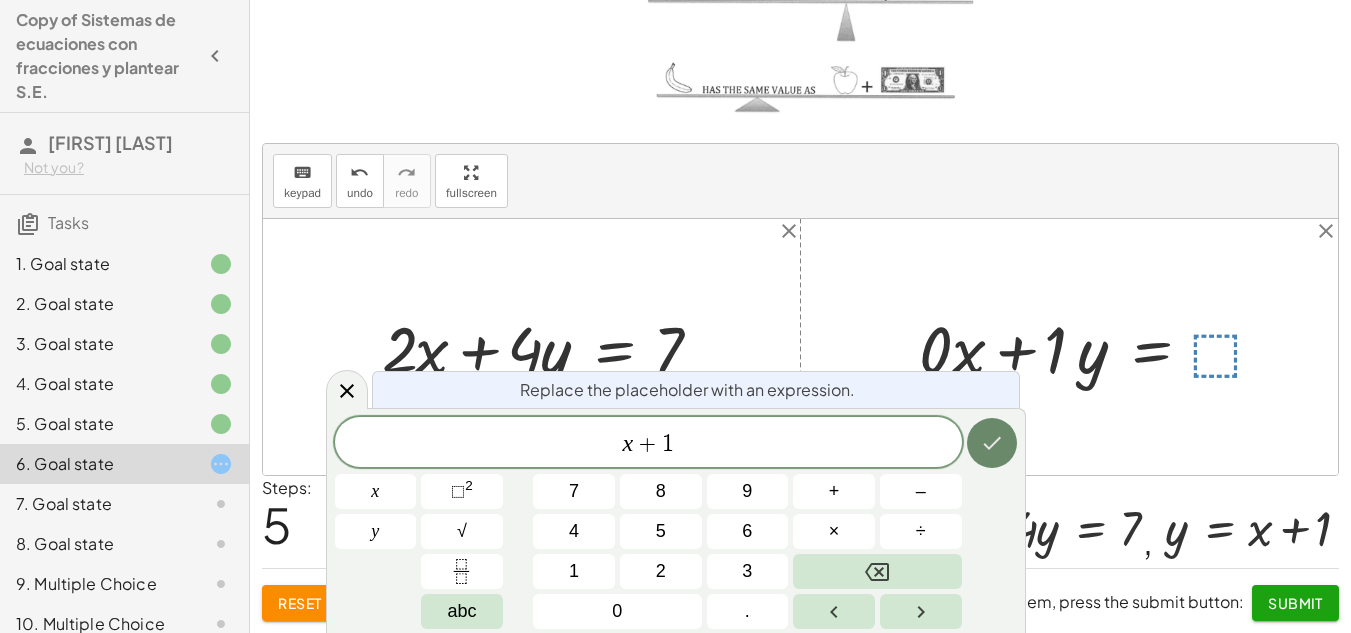 click 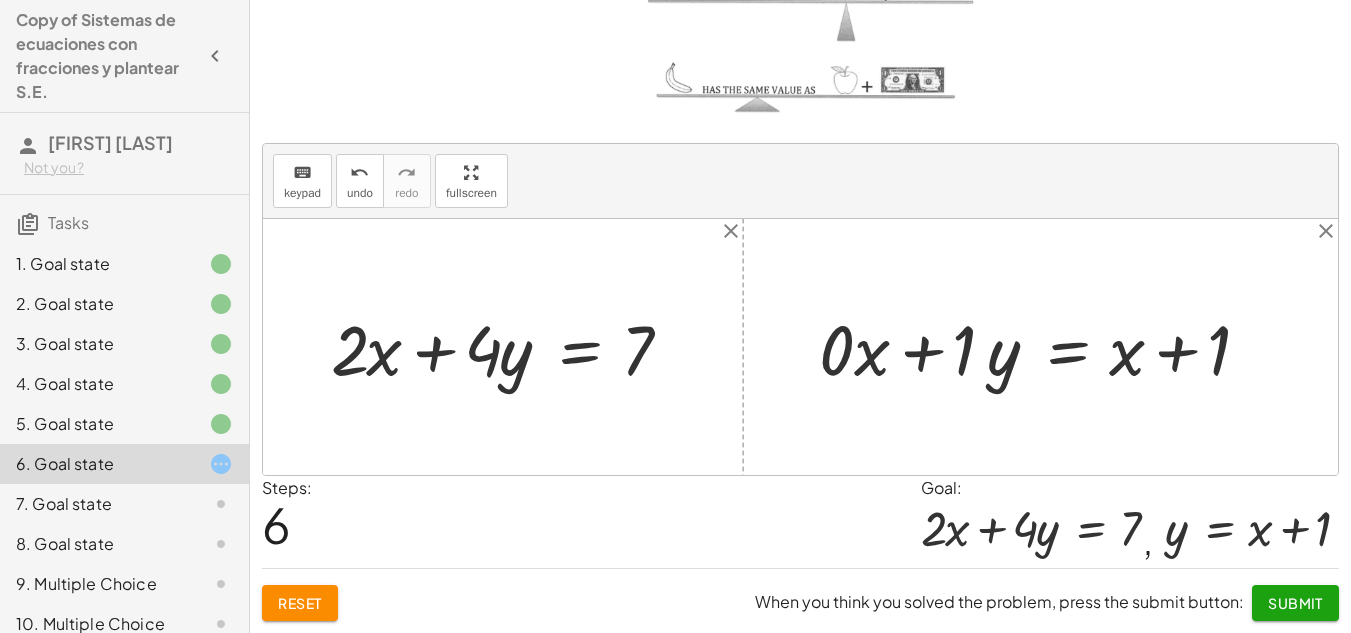 click on "Submit" at bounding box center (1295, 603) 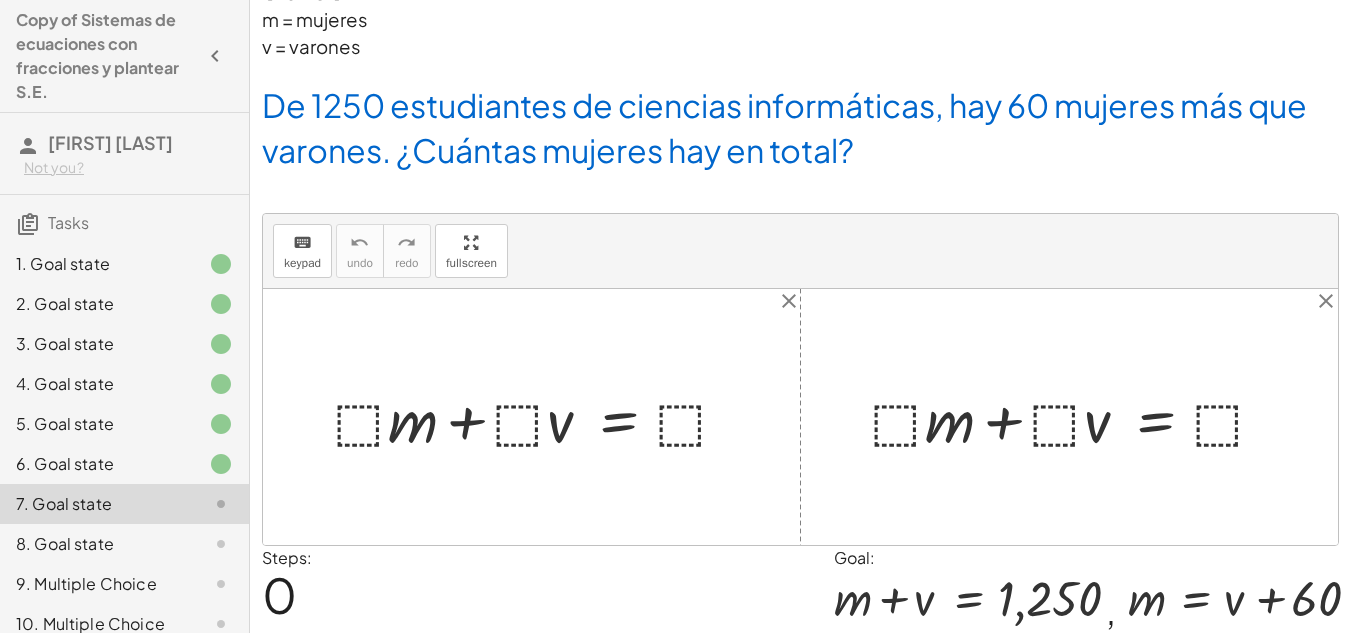 scroll, scrollTop: 43, scrollLeft: 0, axis: vertical 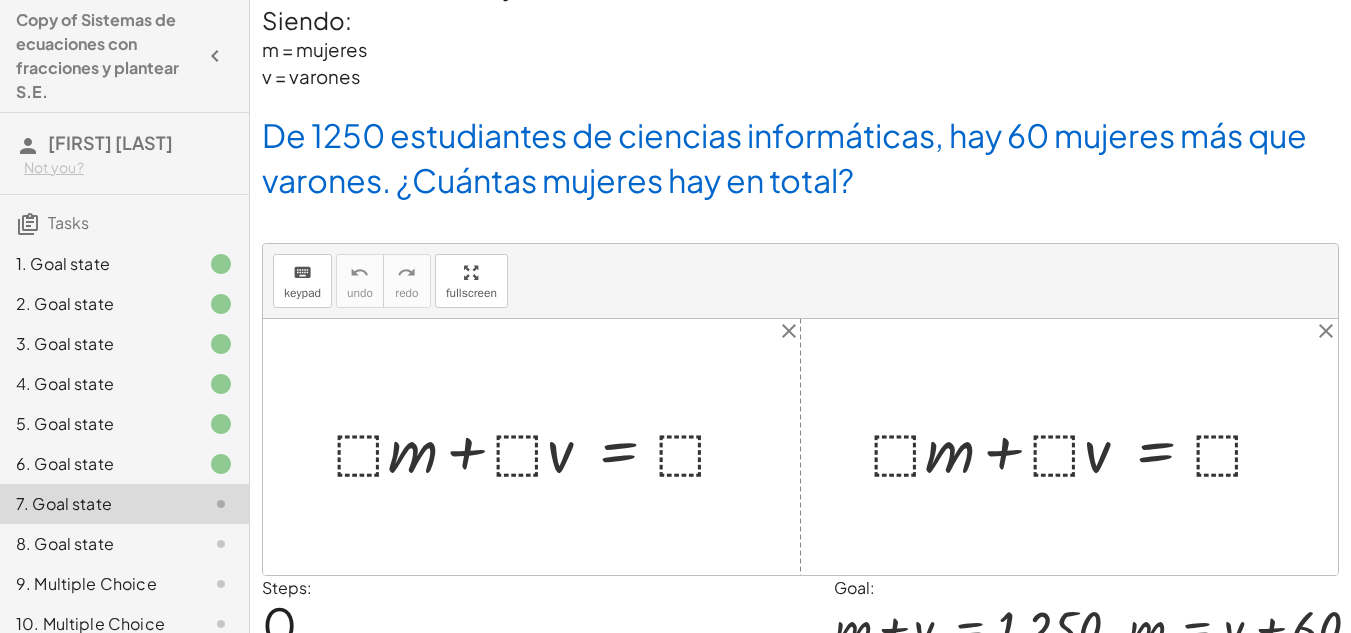 click at bounding box center (539, 447) 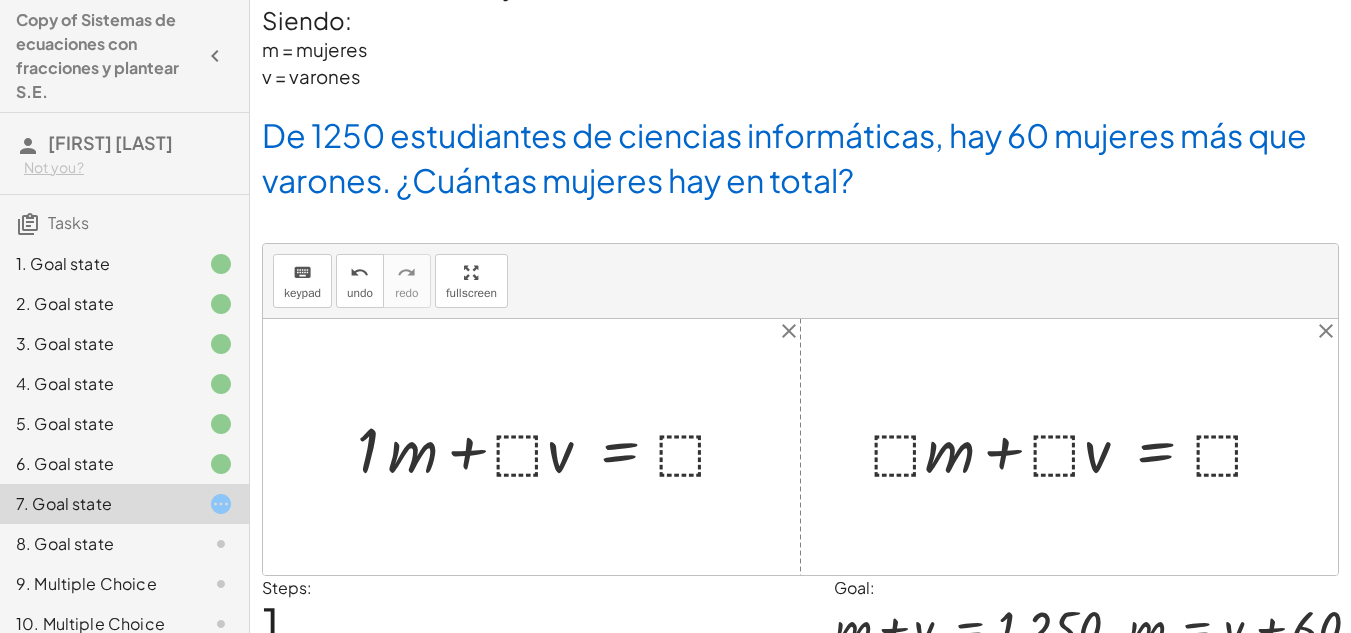 click at bounding box center [551, 447] 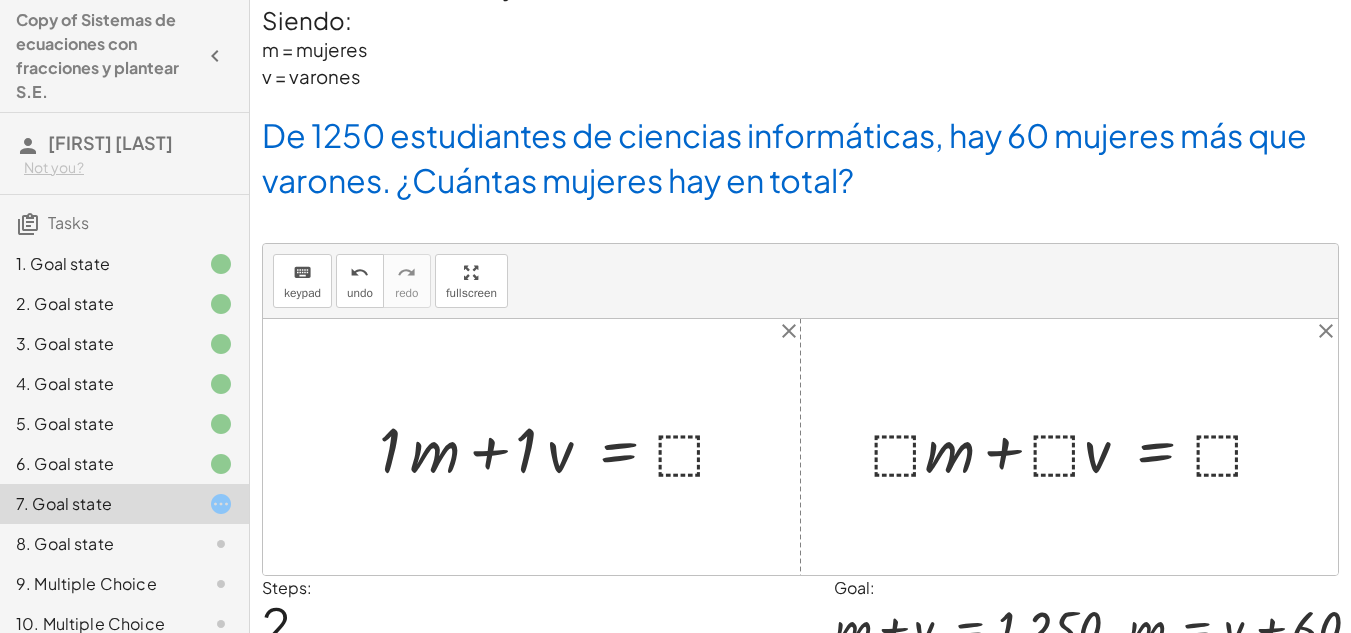 click at bounding box center [561, 447] 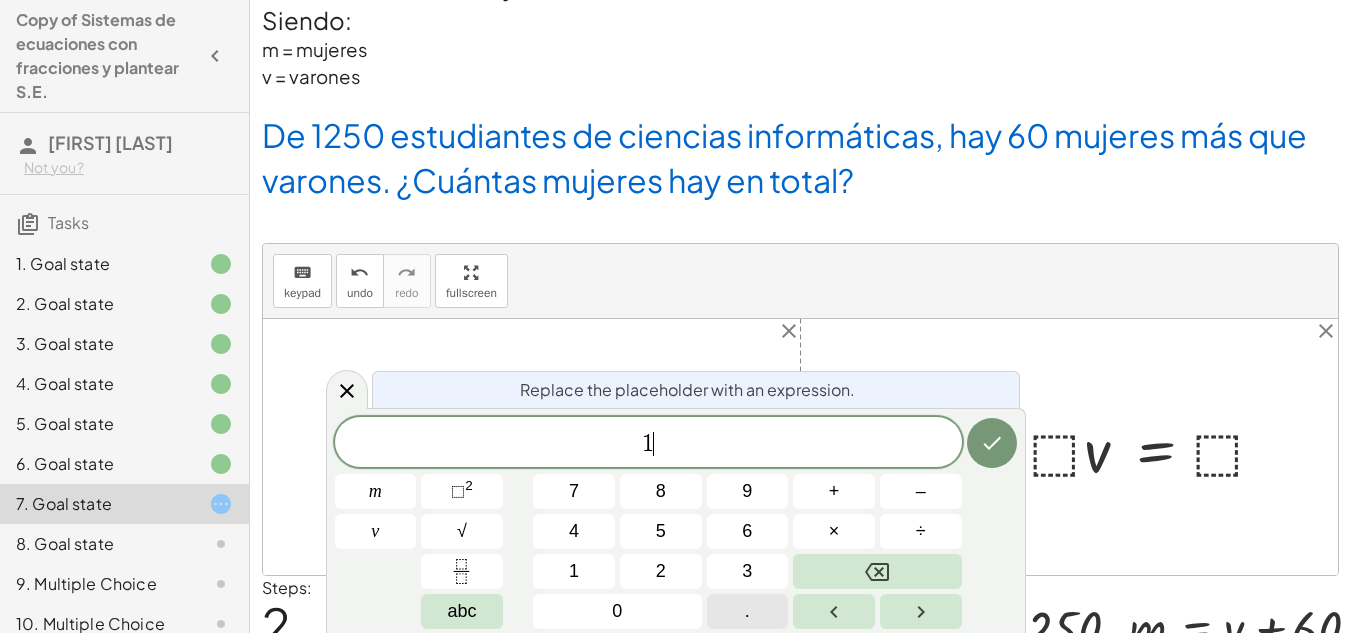 click on "." at bounding box center (748, 611) 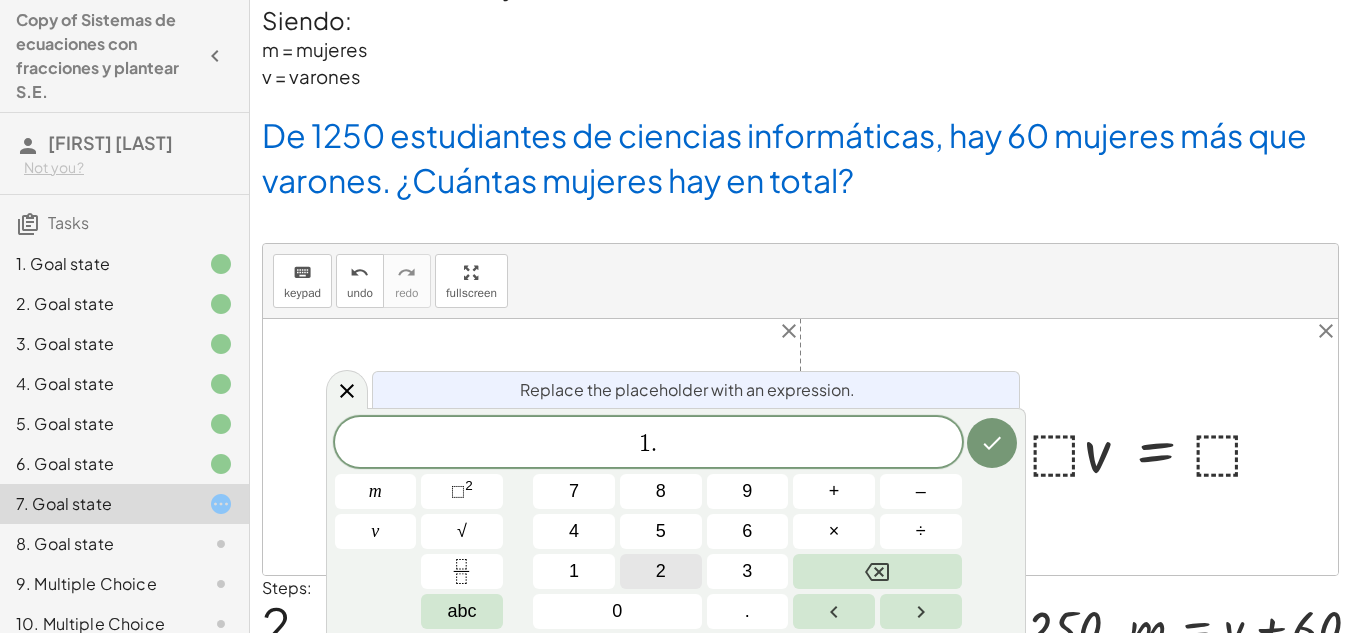 click on "2" at bounding box center [661, 571] 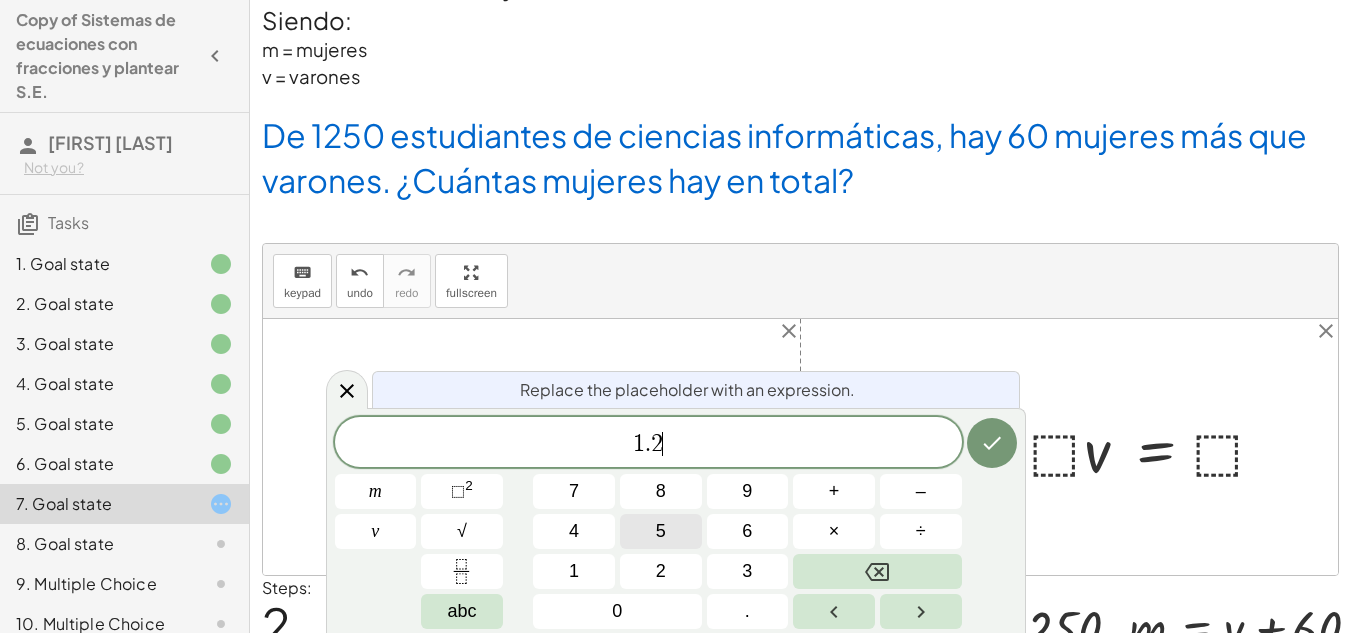 click on "5" at bounding box center [661, 531] 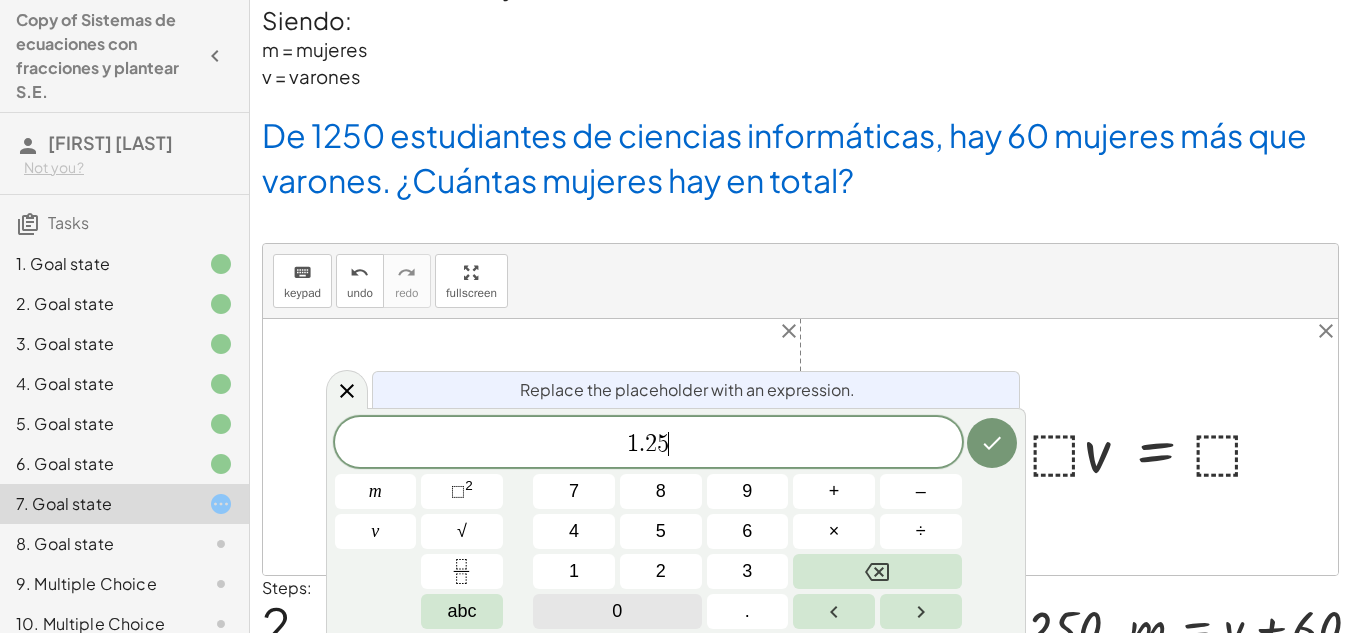 click on "0" at bounding box center (617, 611) 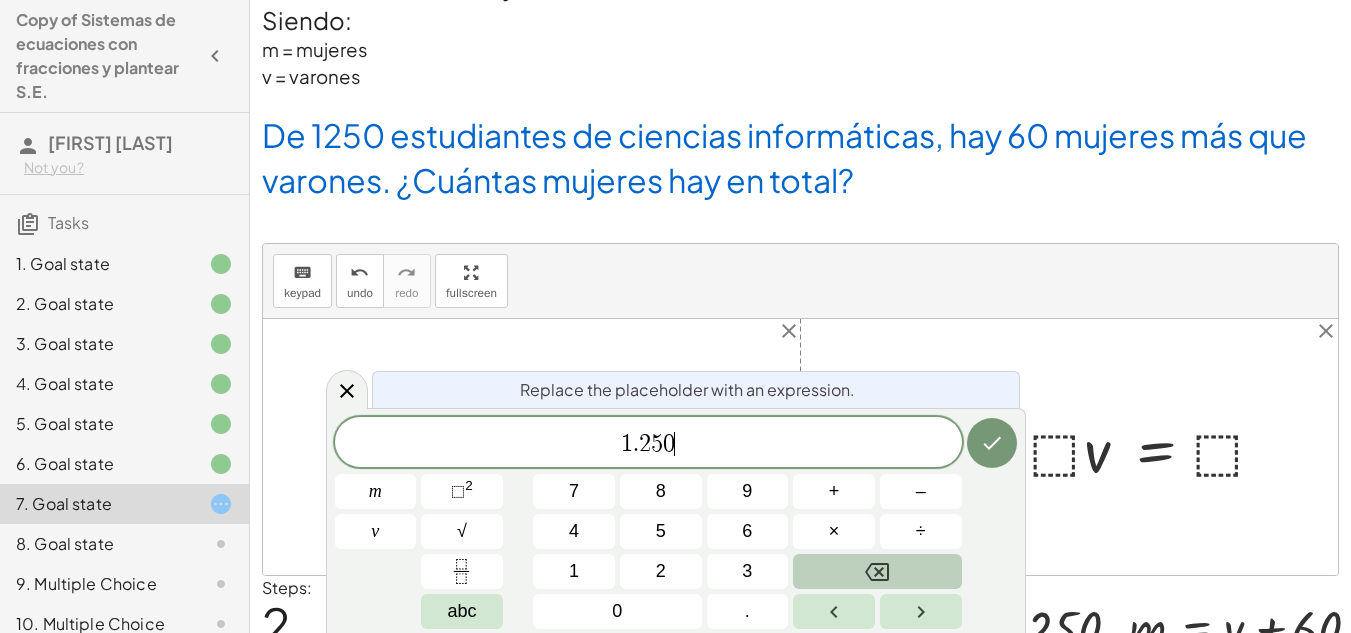 click at bounding box center [877, 571] 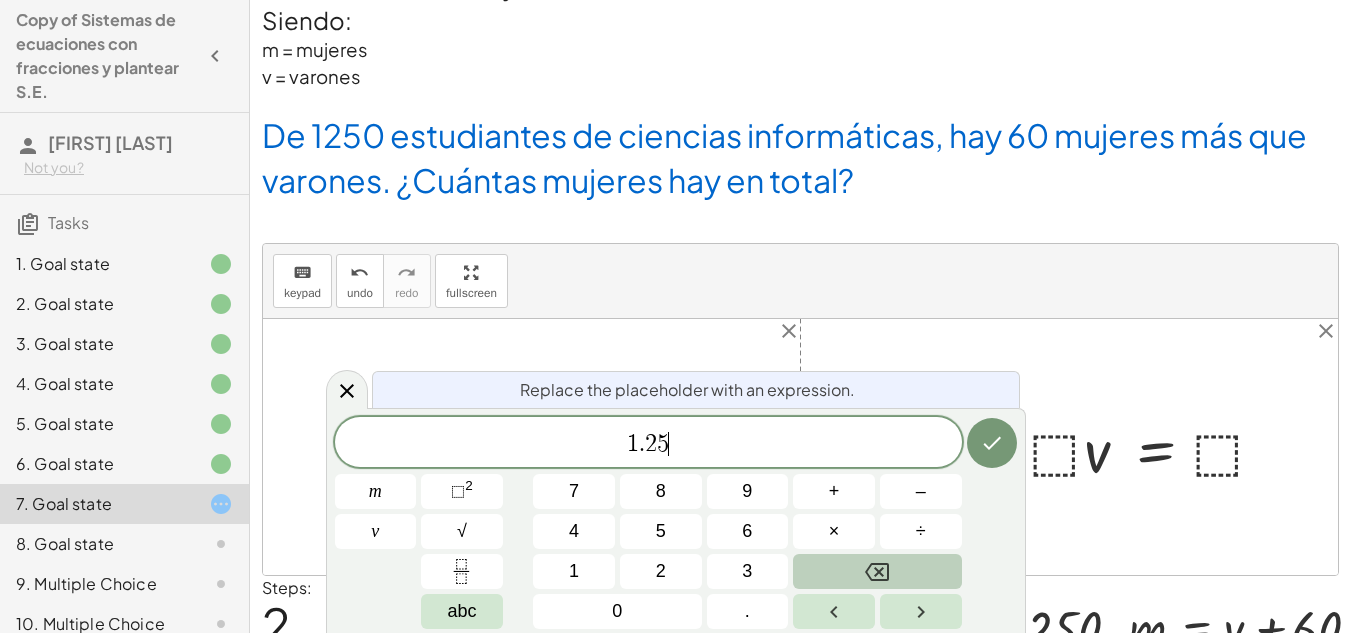 click at bounding box center (877, 571) 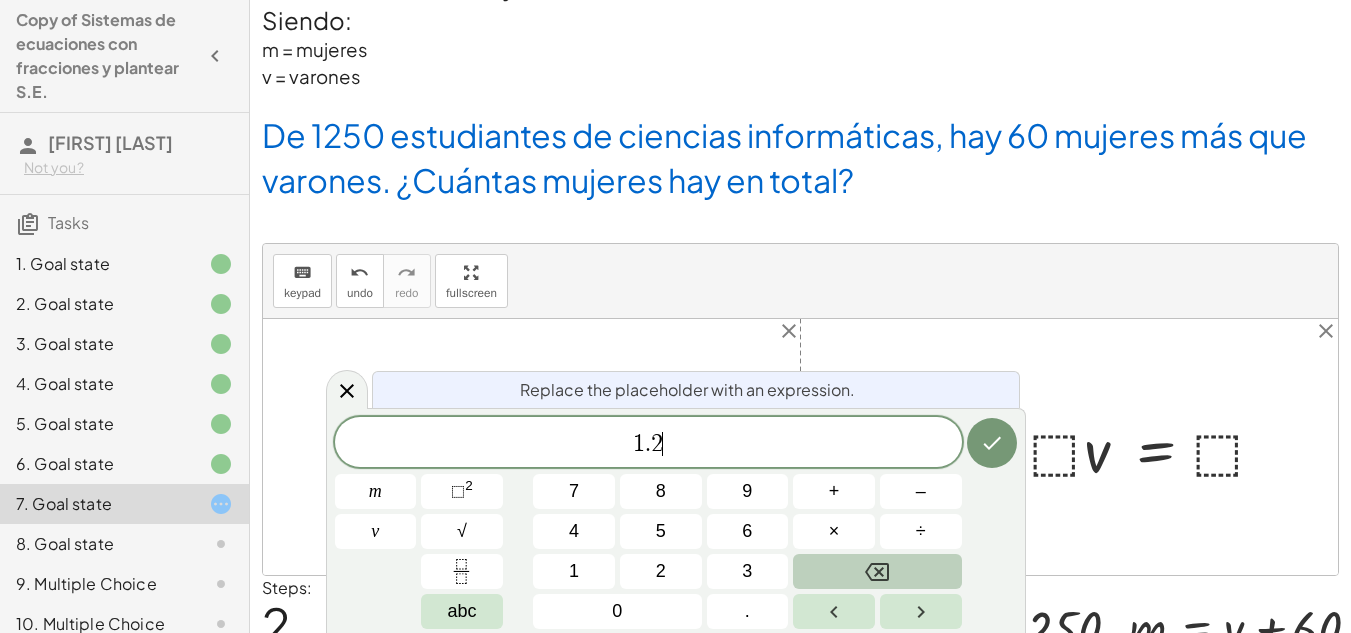 click at bounding box center (877, 571) 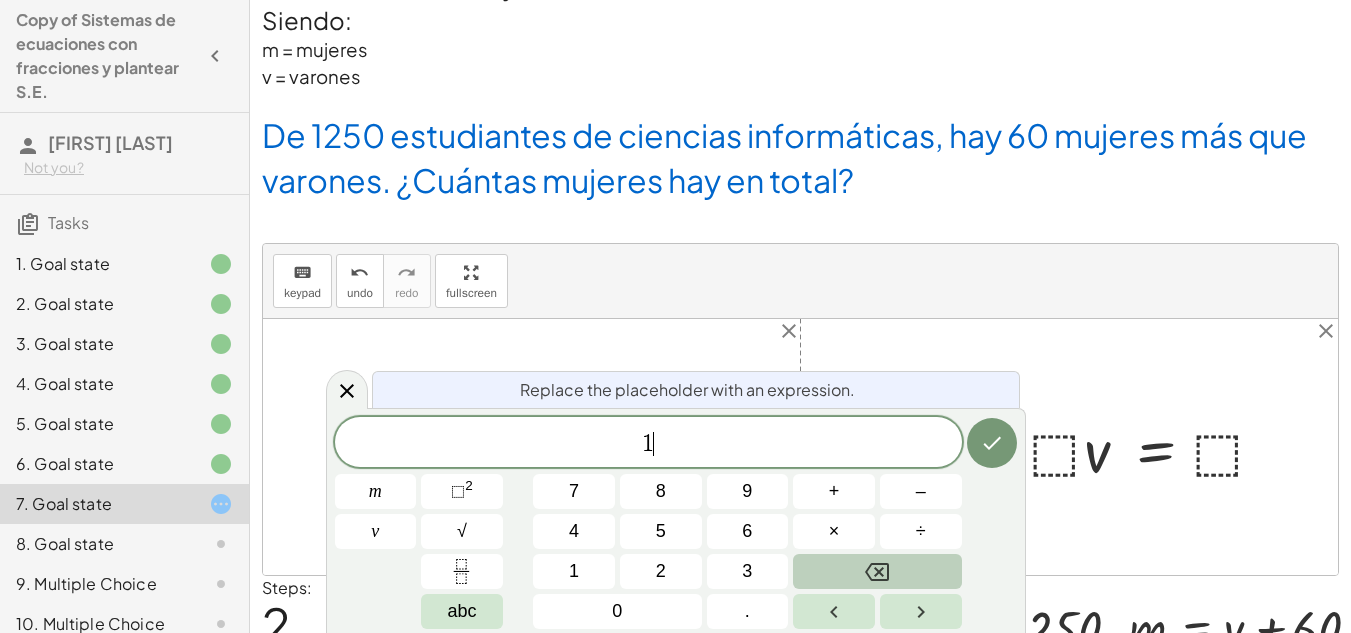 click at bounding box center [877, 571] 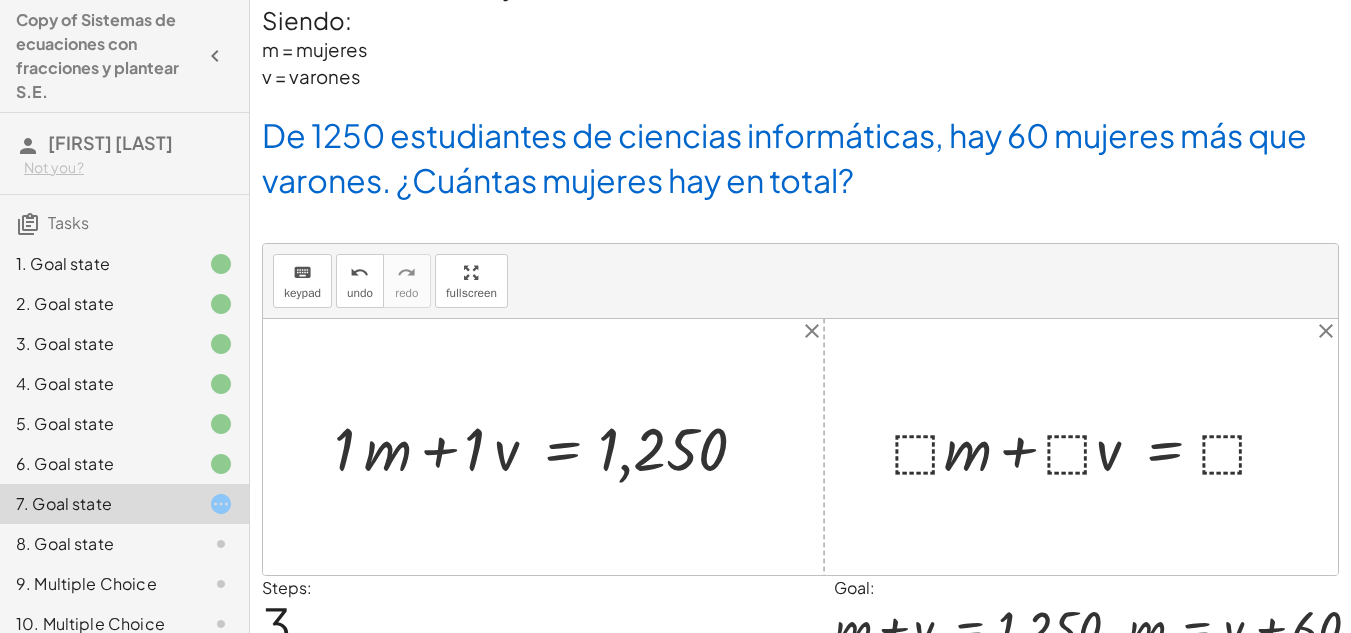 click at bounding box center (1089, 447) 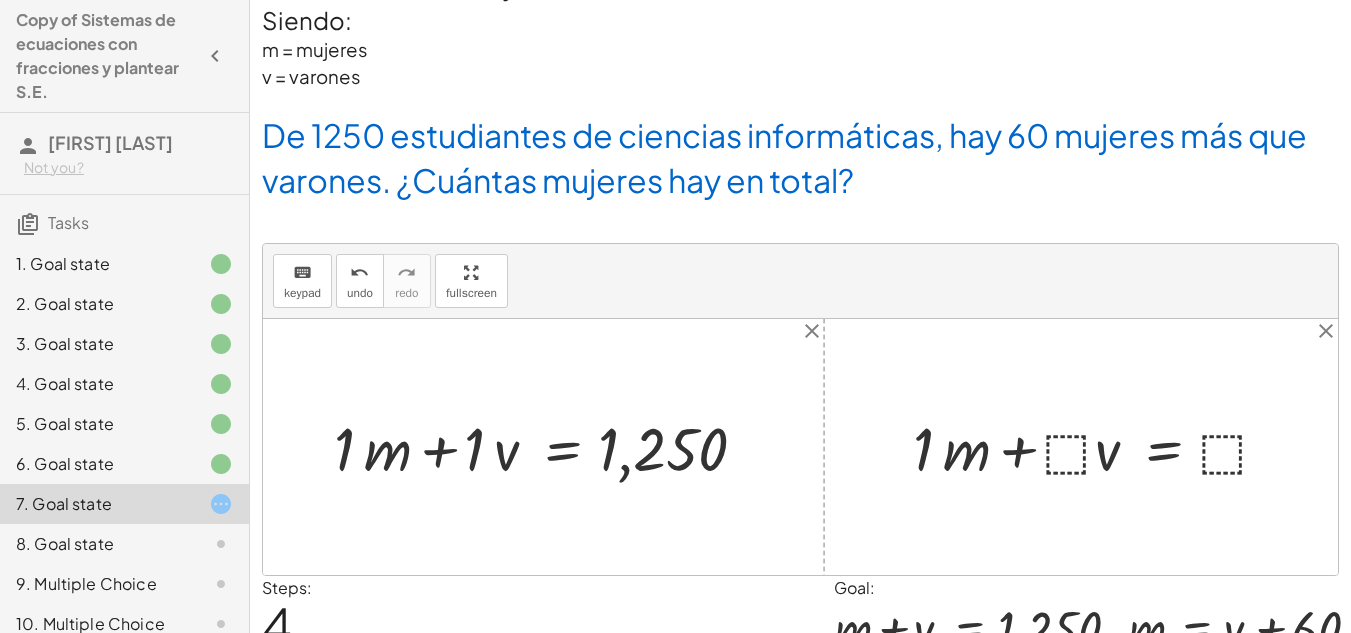 click at bounding box center [1099, 447] 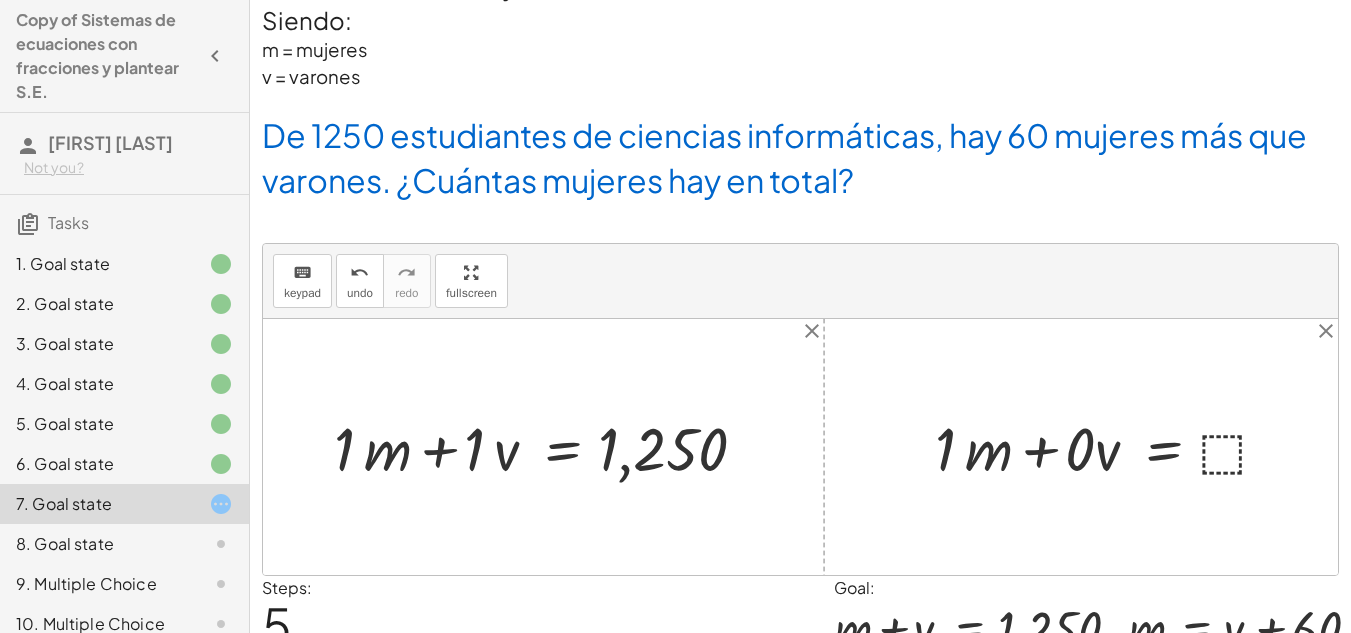 click at bounding box center (1110, 447) 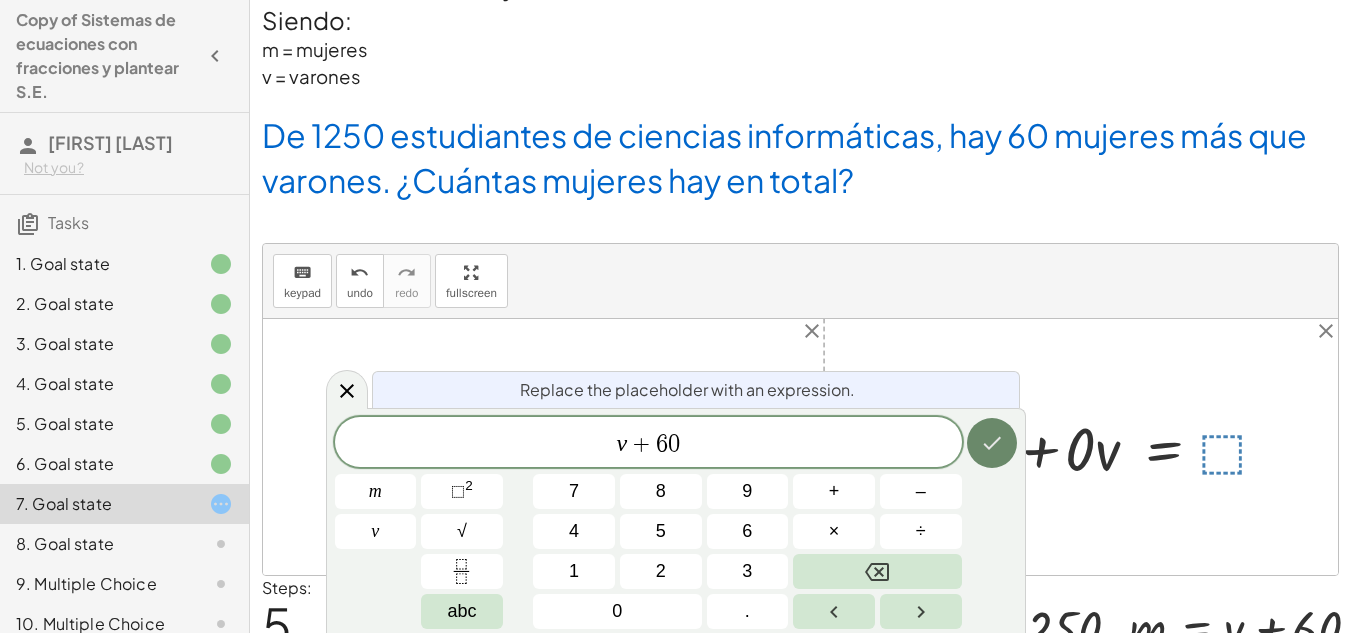 click 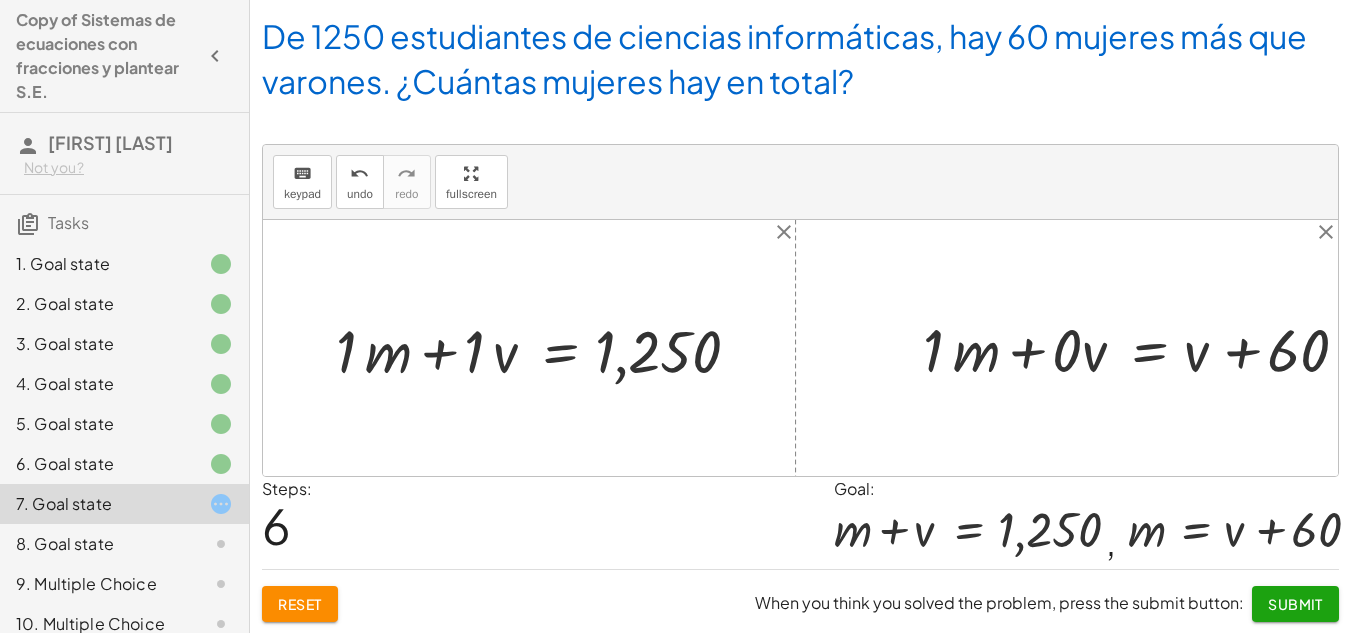 scroll, scrollTop: 143, scrollLeft: 0, axis: vertical 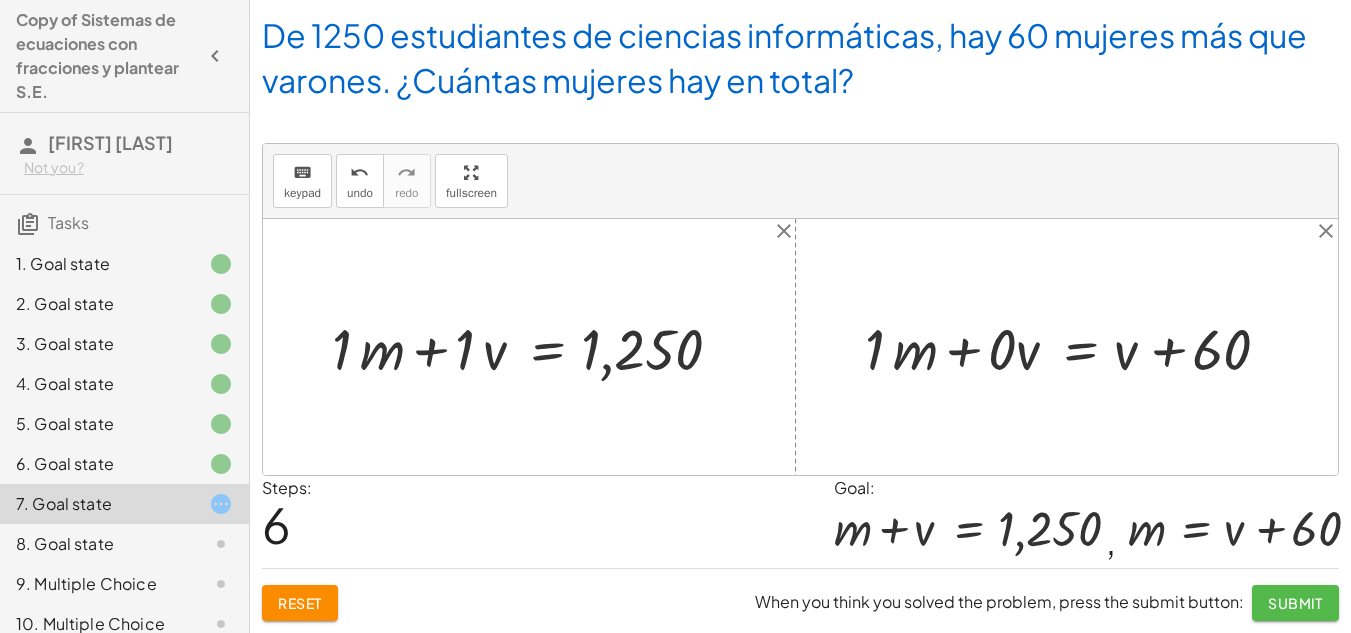 click on "Submit" 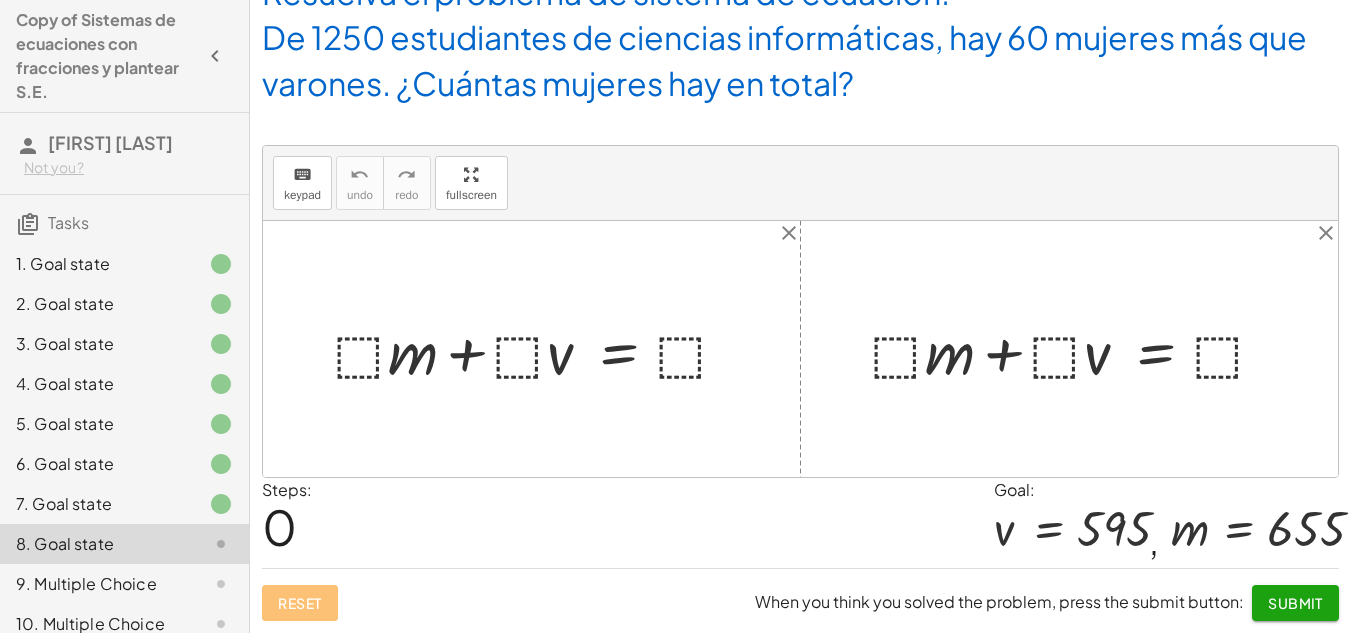 scroll, scrollTop: 42, scrollLeft: 0, axis: vertical 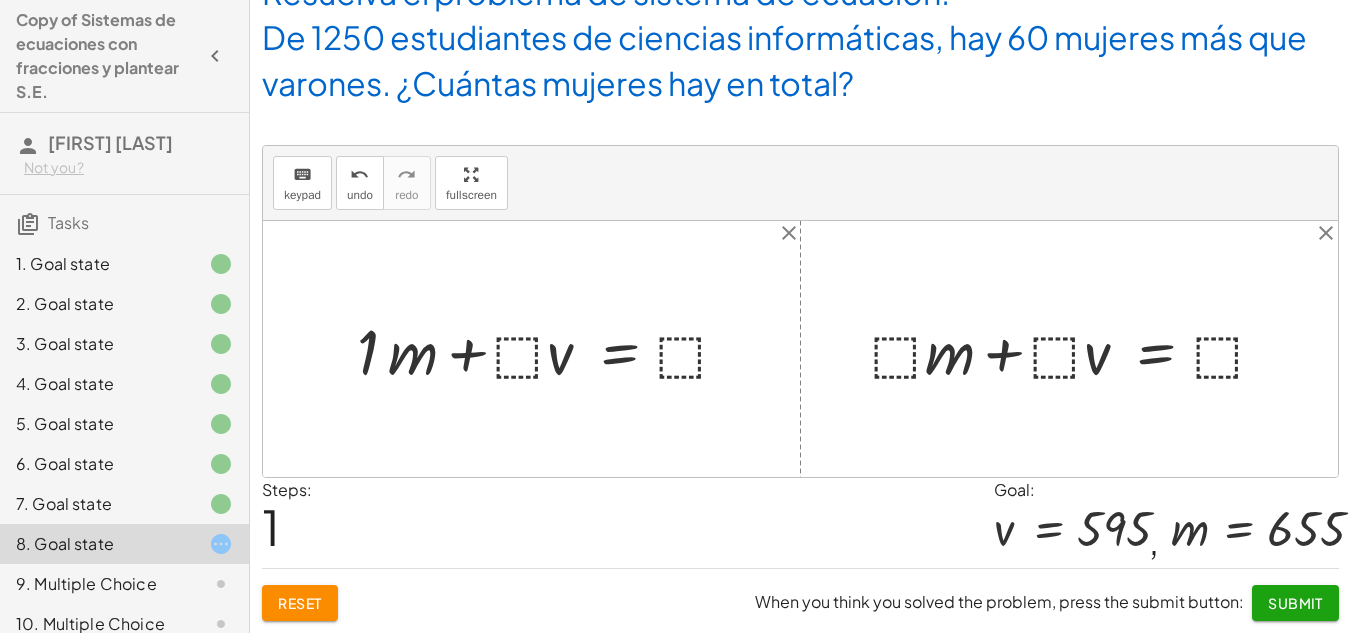 click at bounding box center [551, 349] 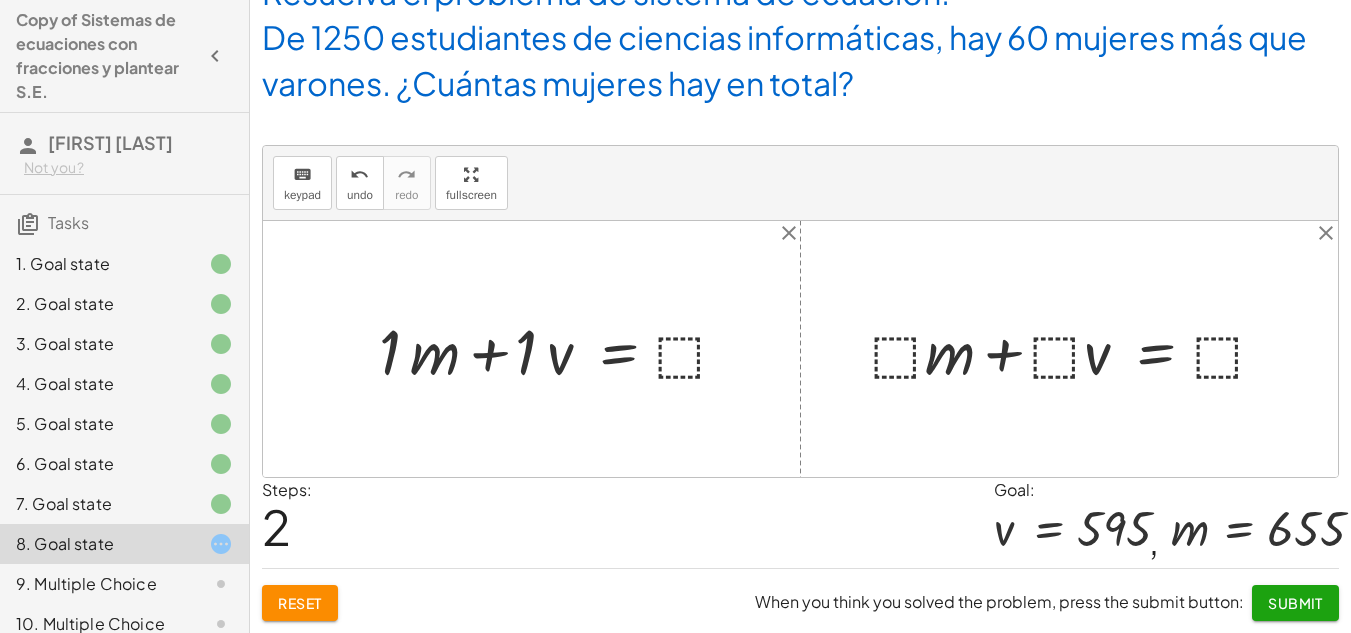 click at bounding box center [561, 349] 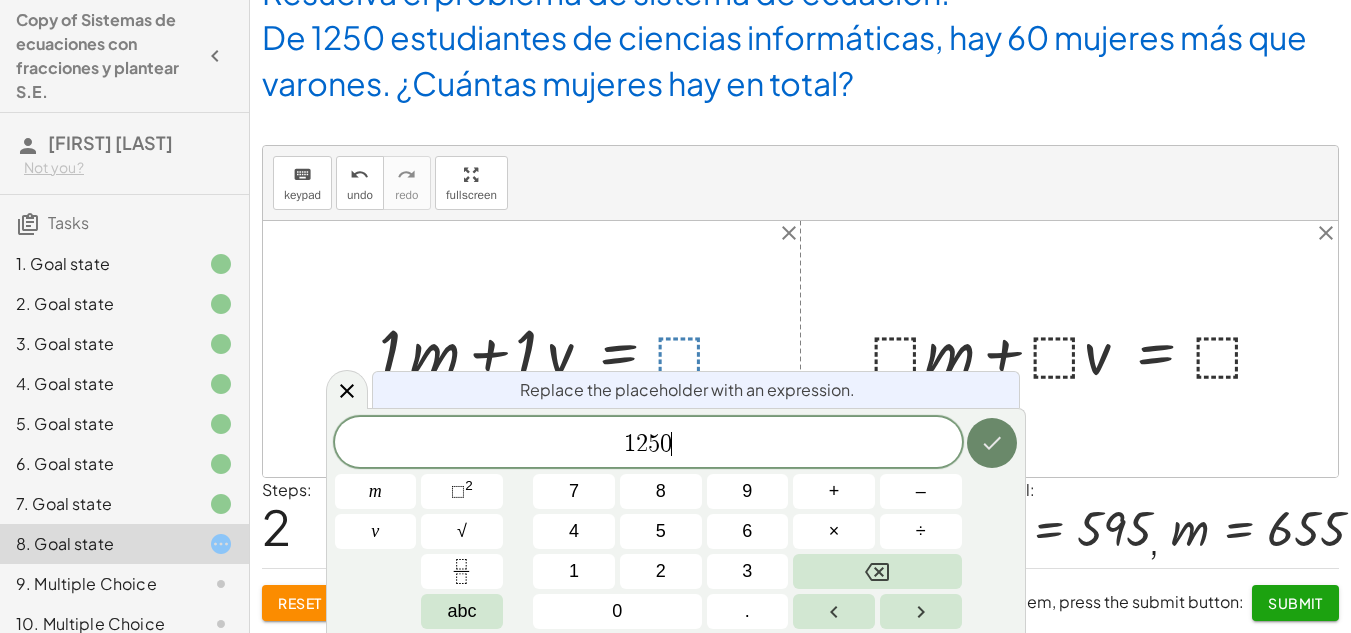 click at bounding box center (992, 443) 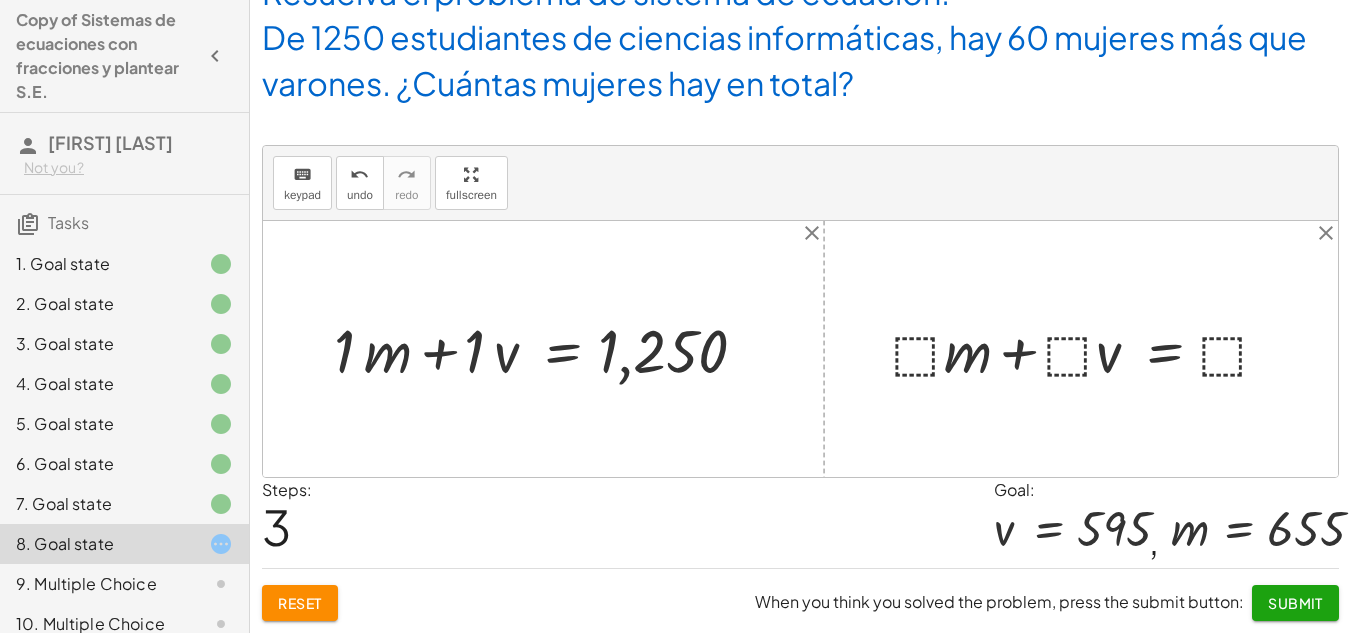 click at bounding box center (1089, 349) 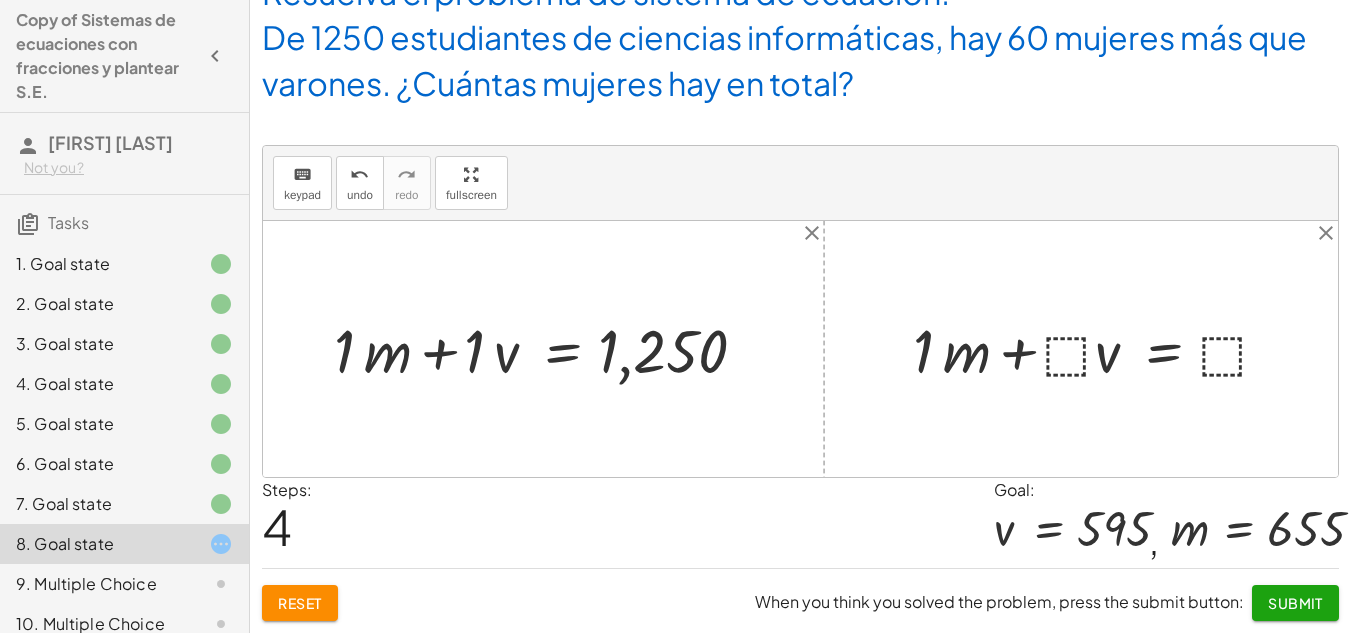 click at bounding box center (1099, 349) 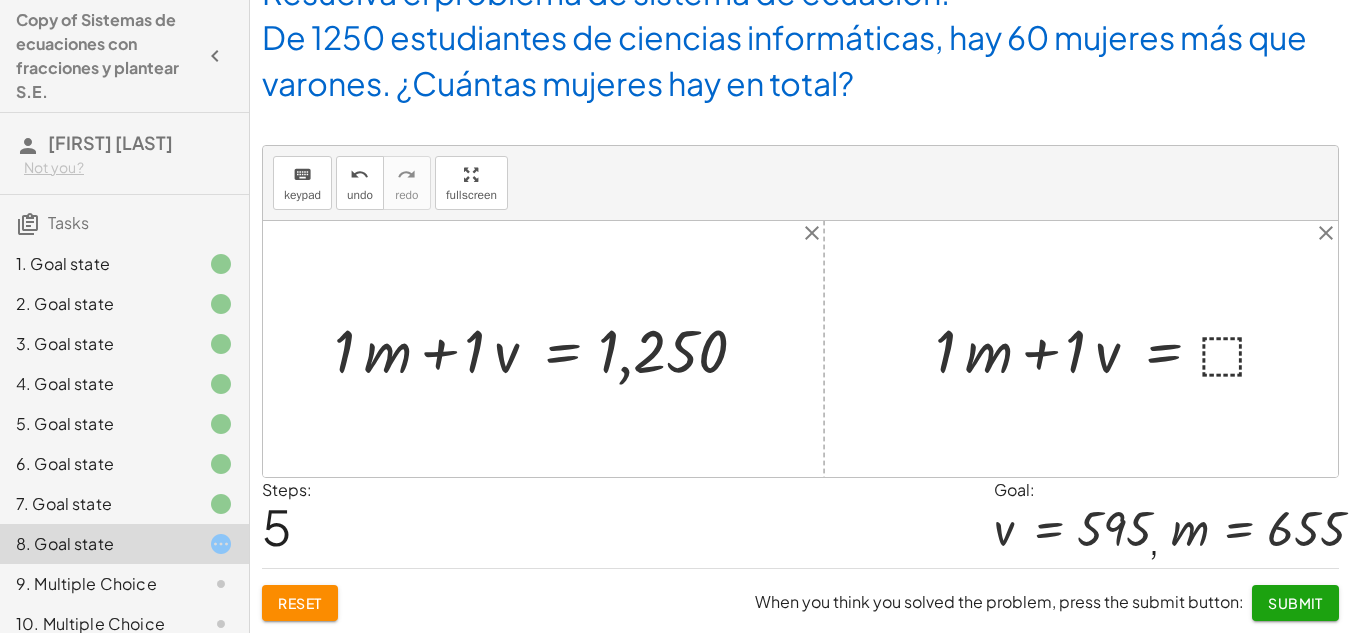 click at bounding box center (1110, 349) 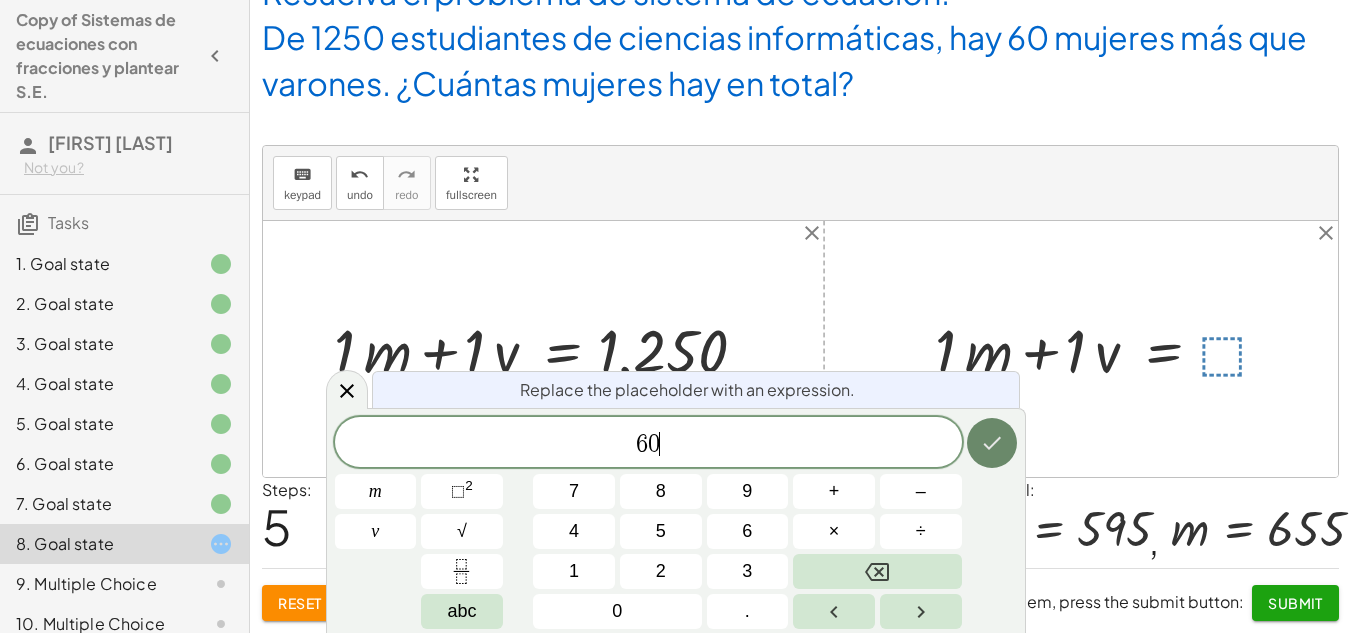 click 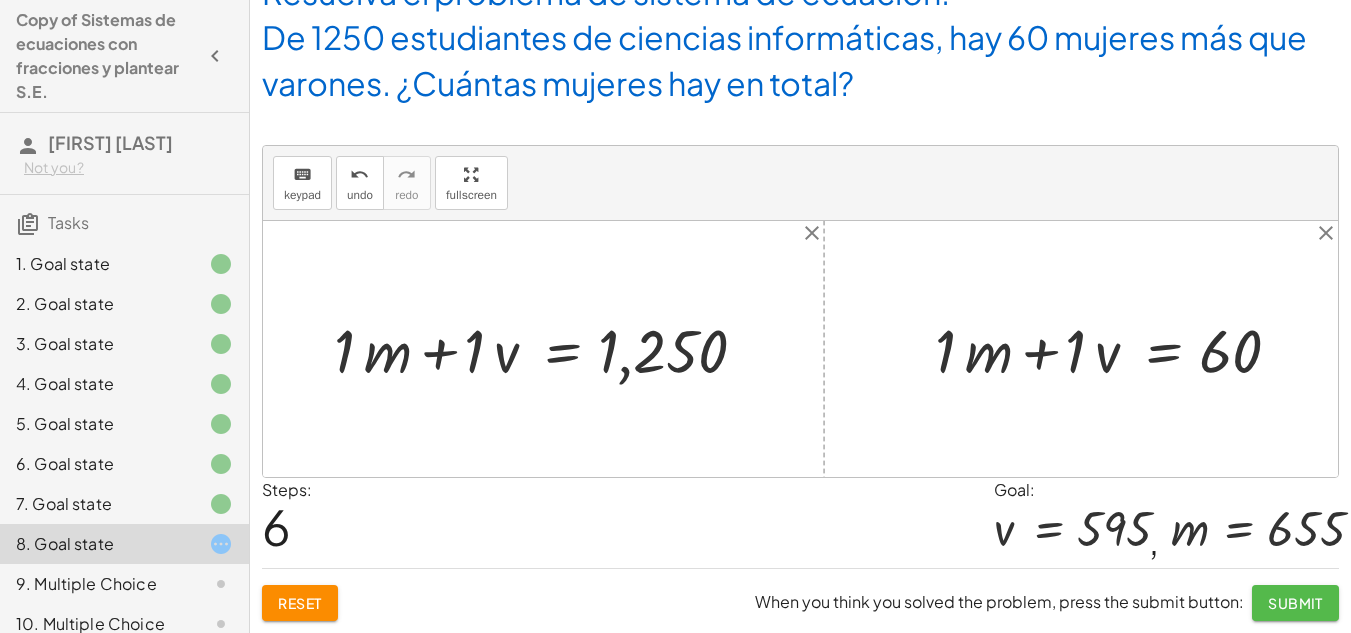click on "Submit" 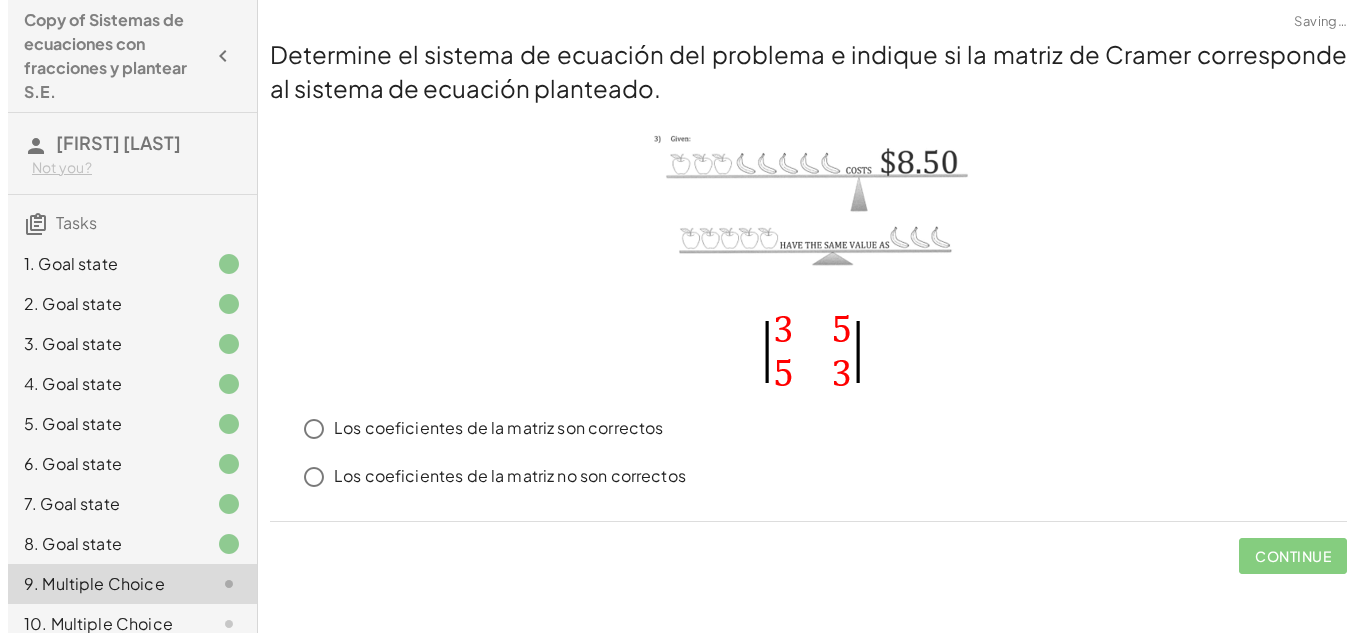 scroll, scrollTop: 0, scrollLeft: 0, axis: both 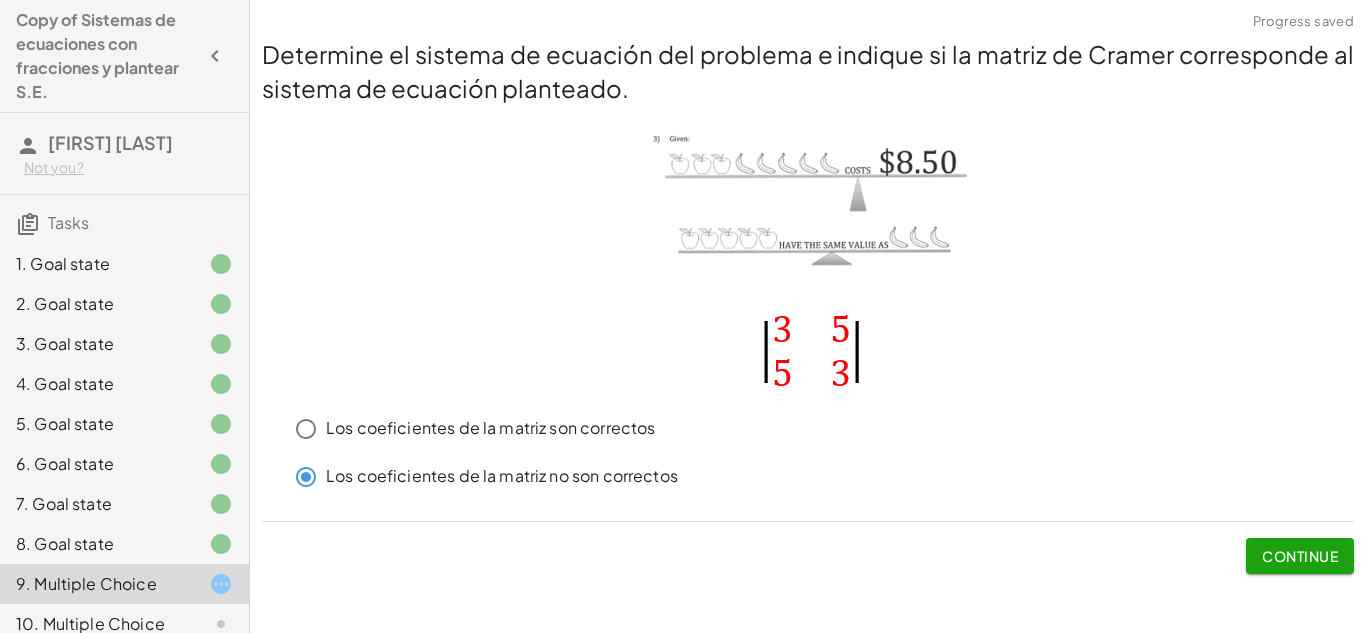 click on "Continue" 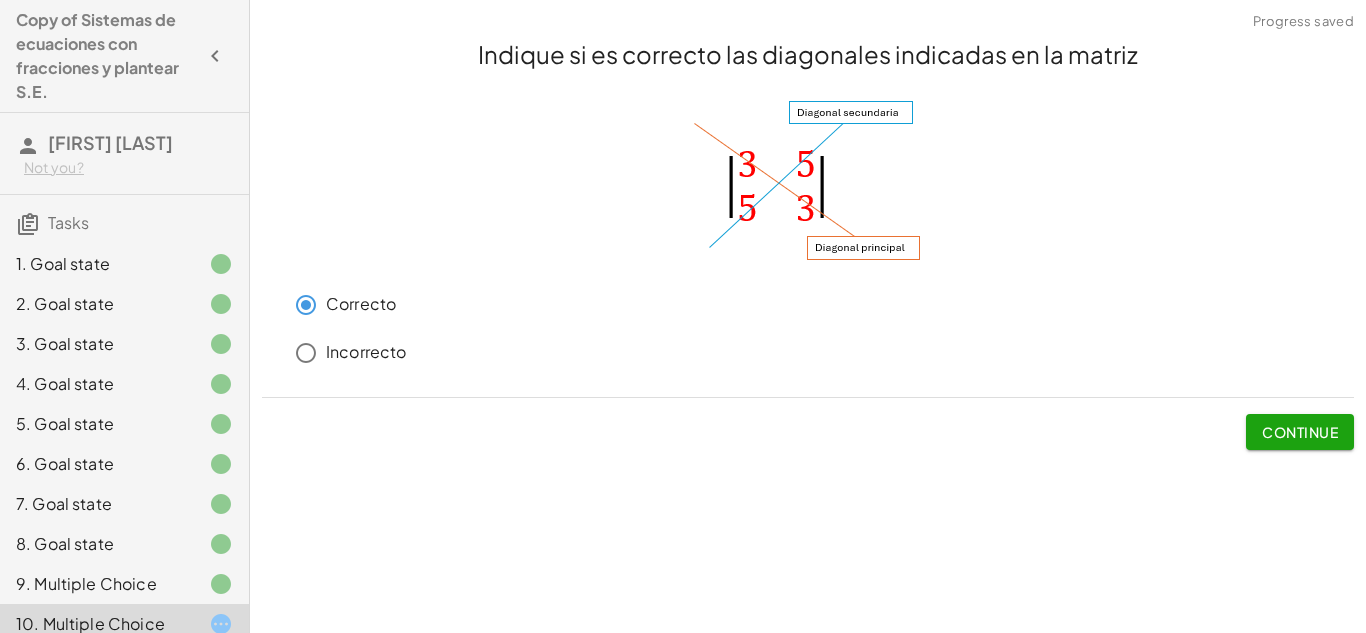 click on "Continue" 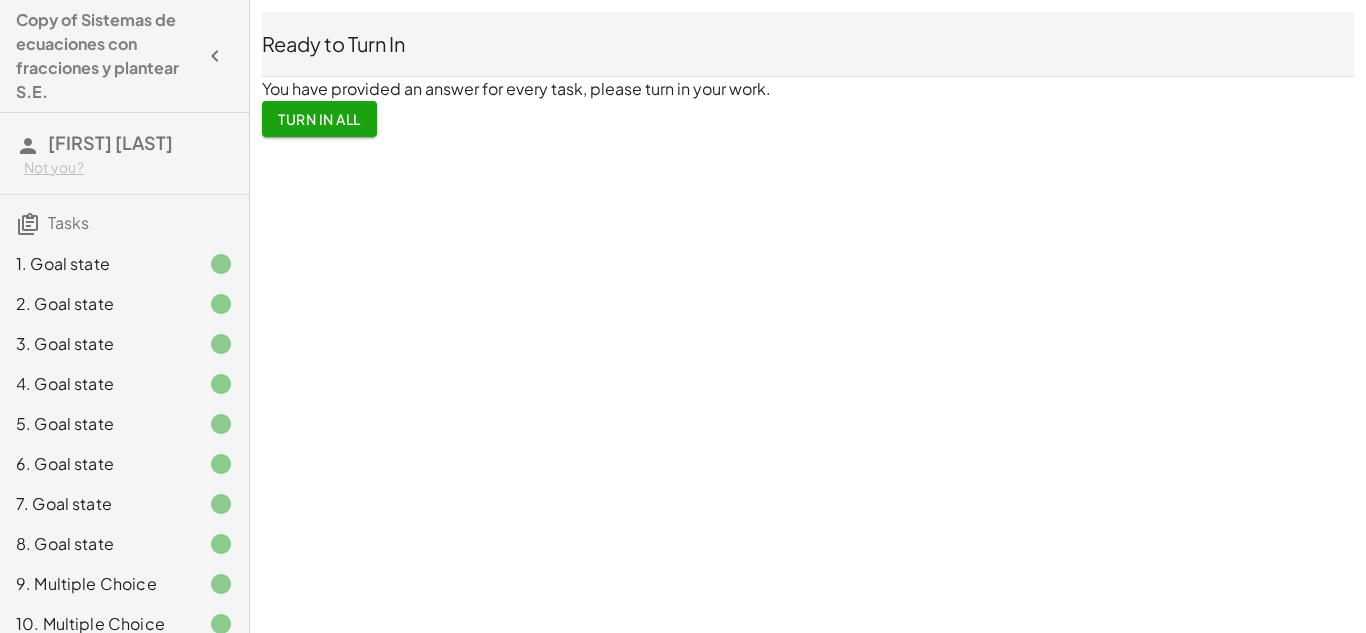 click on "Turn In All" 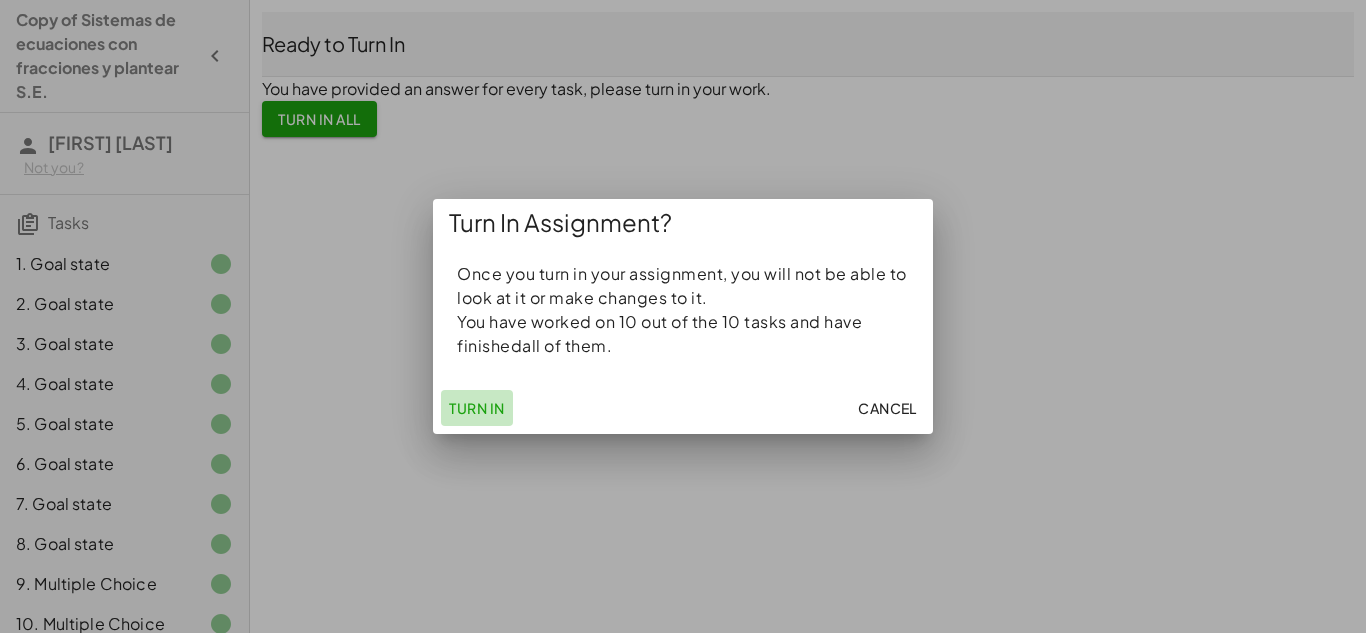 click on "Turn In" 